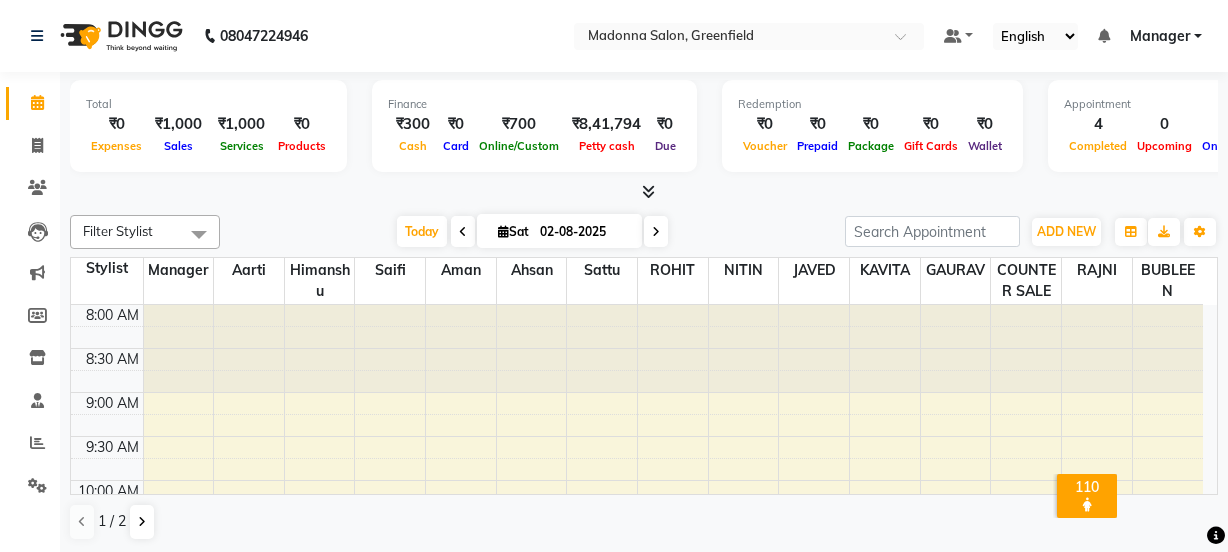 scroll, scrollTop: 0, scrollLeft: 0, axis: both 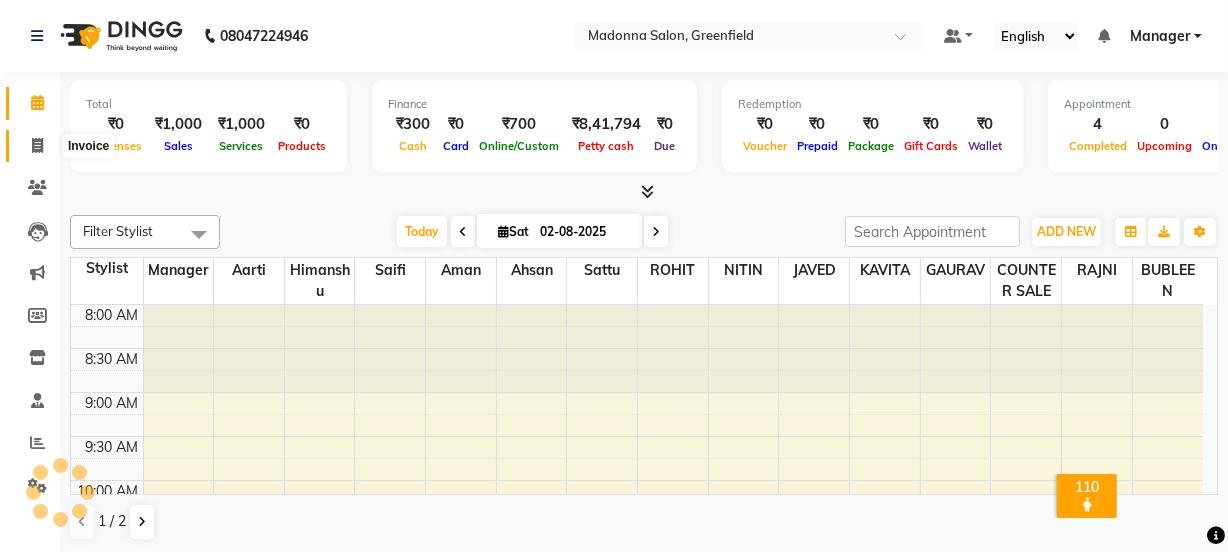 click 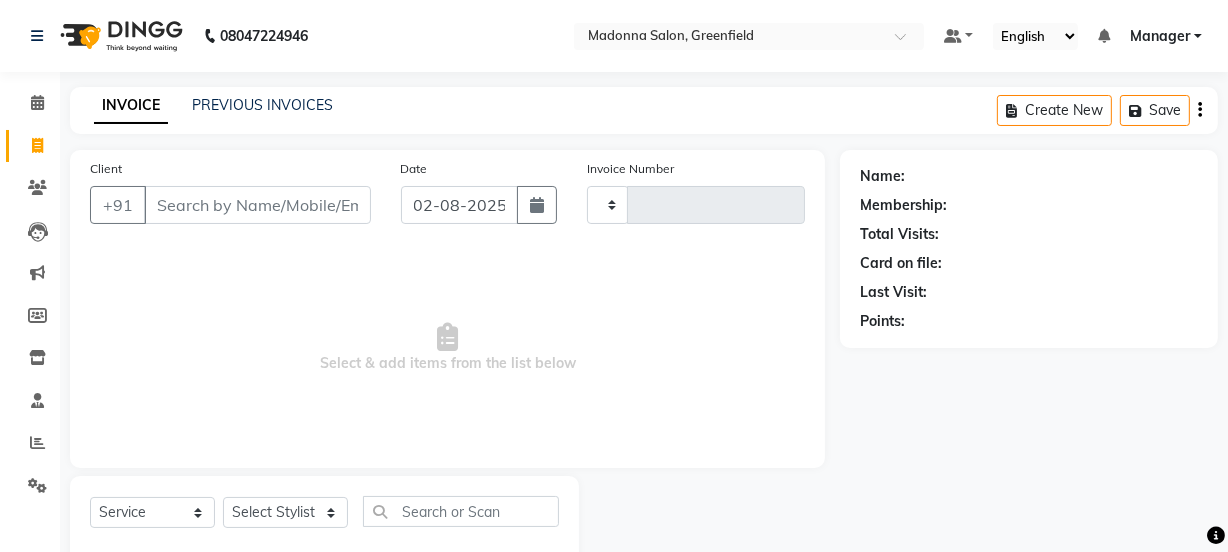 type on "1239" 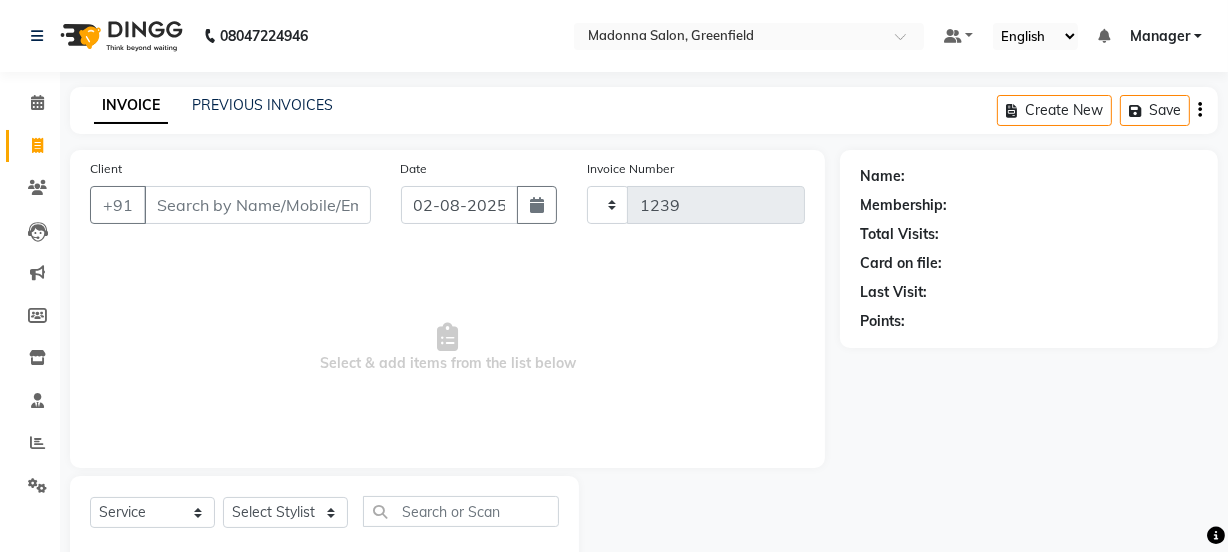 select on "7672" 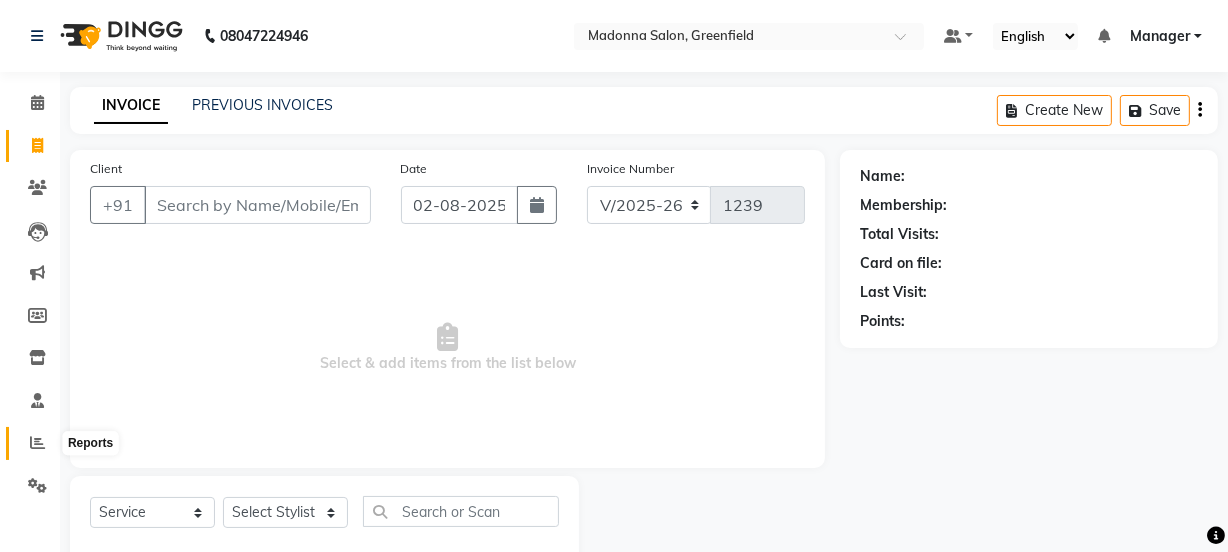 click 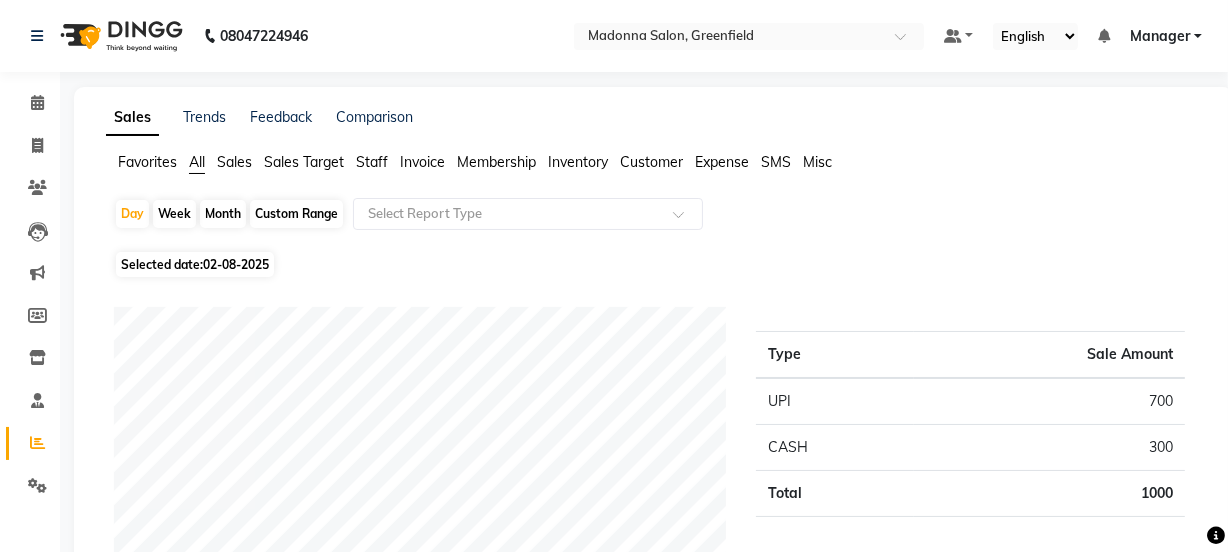 click on "Sales" 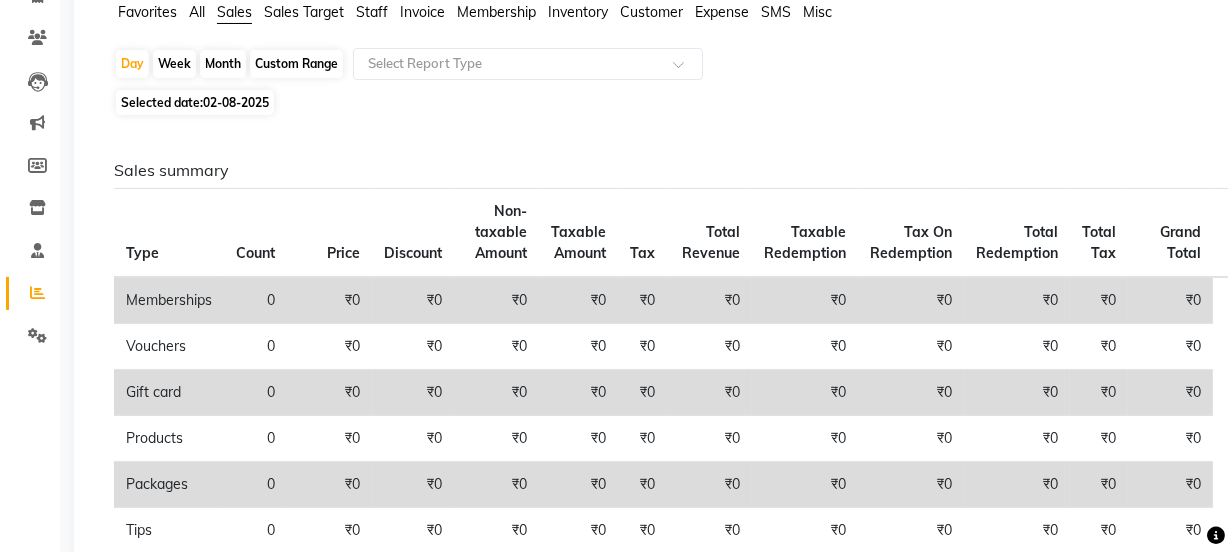 scroll, scrollTop: 185, scrollLeft: 0, axis: vertical 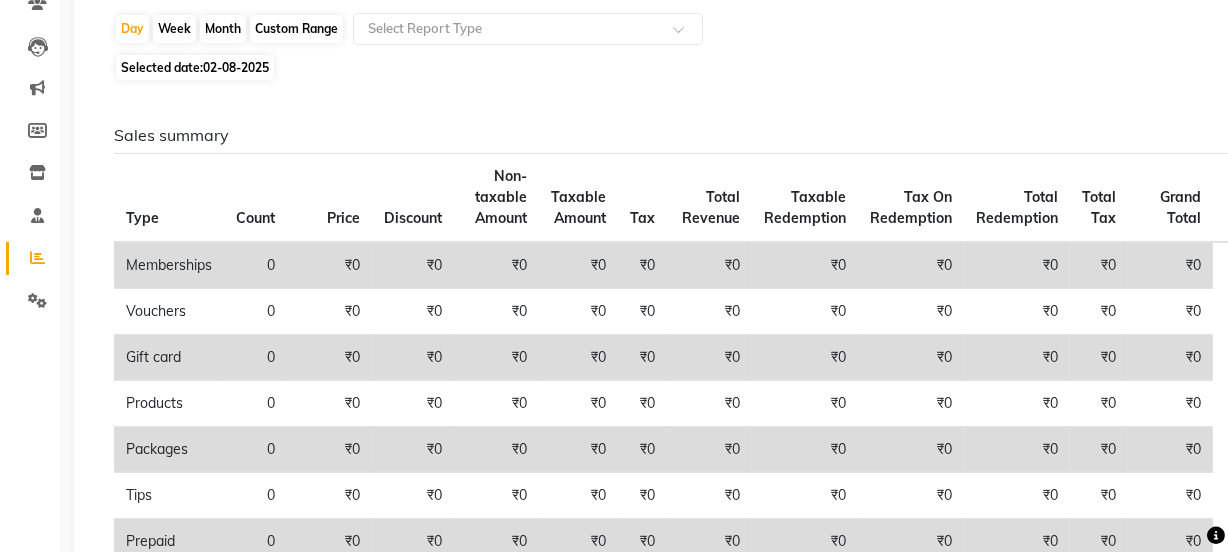click on "Month" 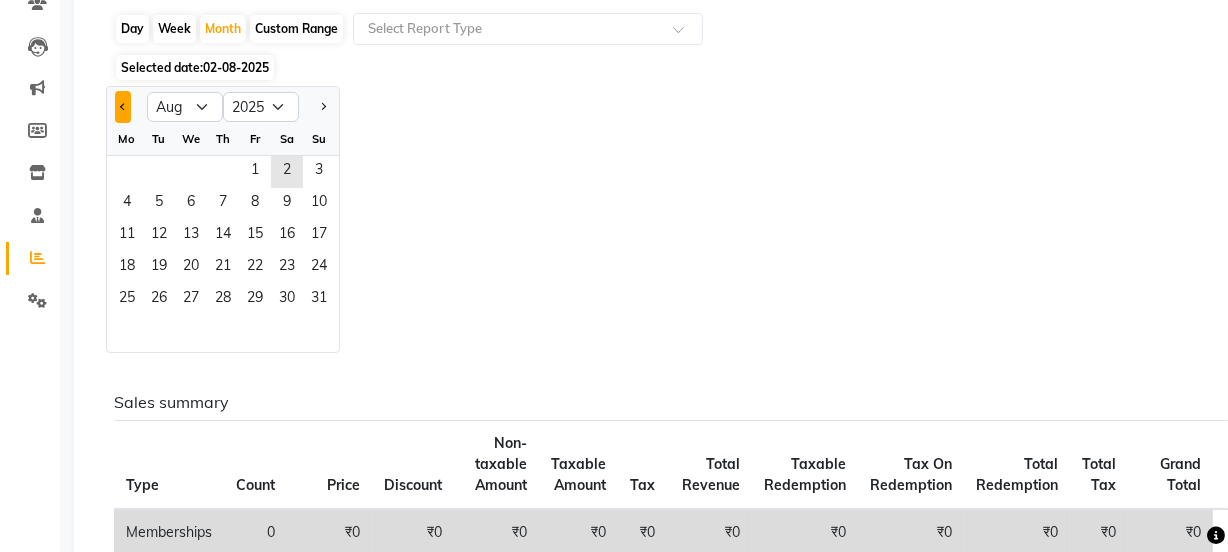 click 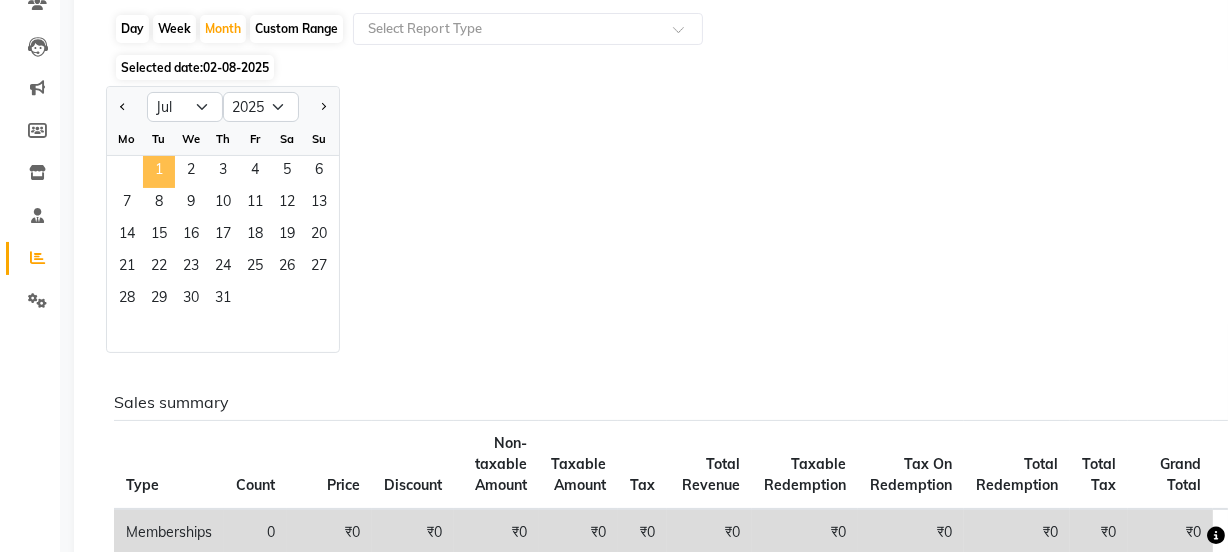 click on "1" 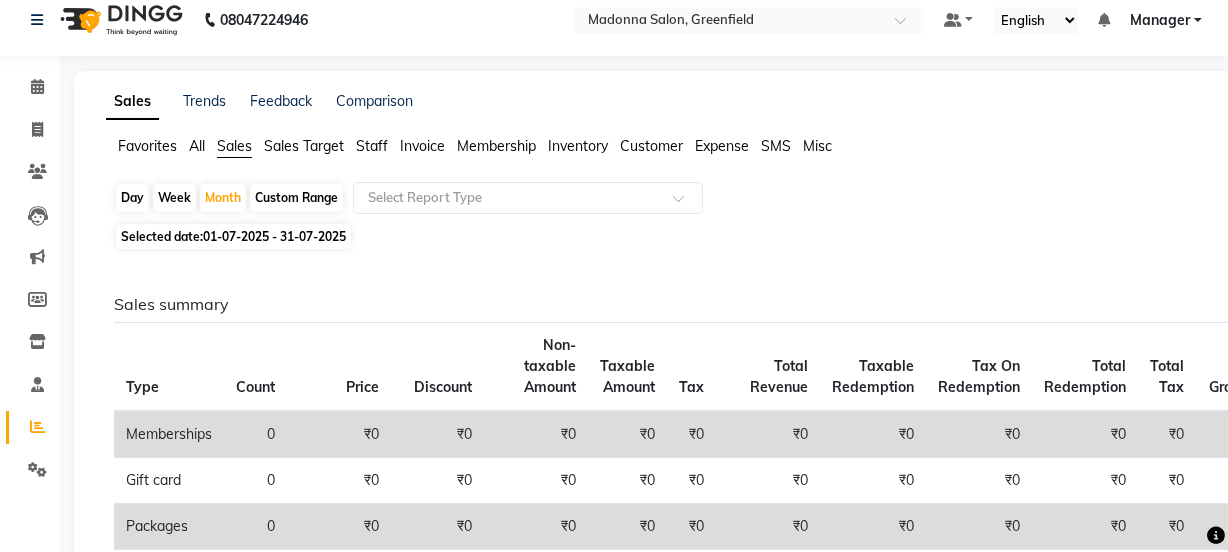 scroll, scrollTop: 0, scrollLeft: 0, axis: both 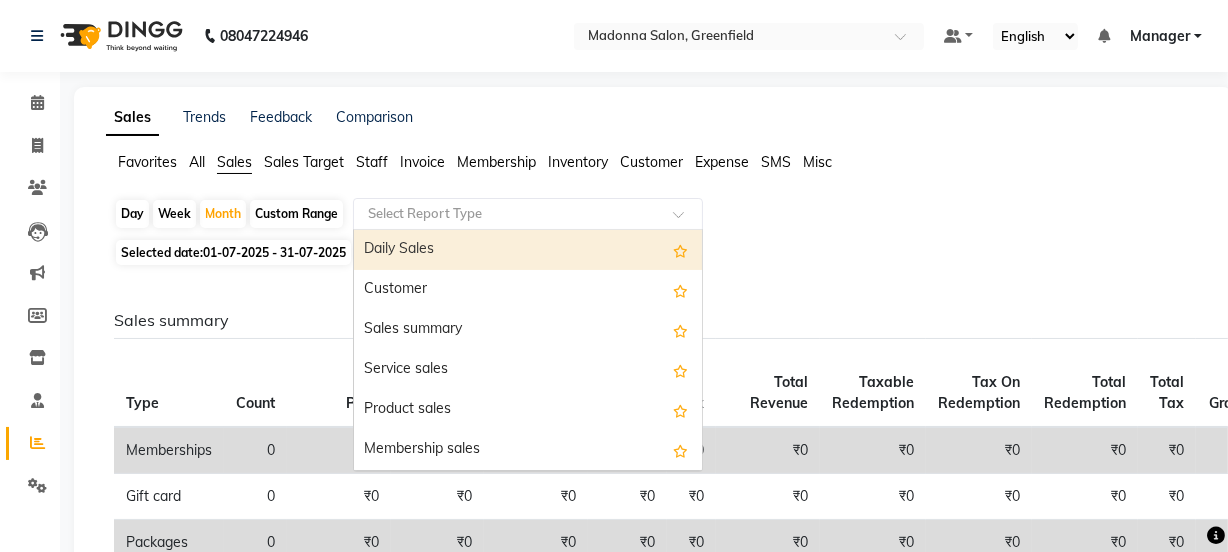 click 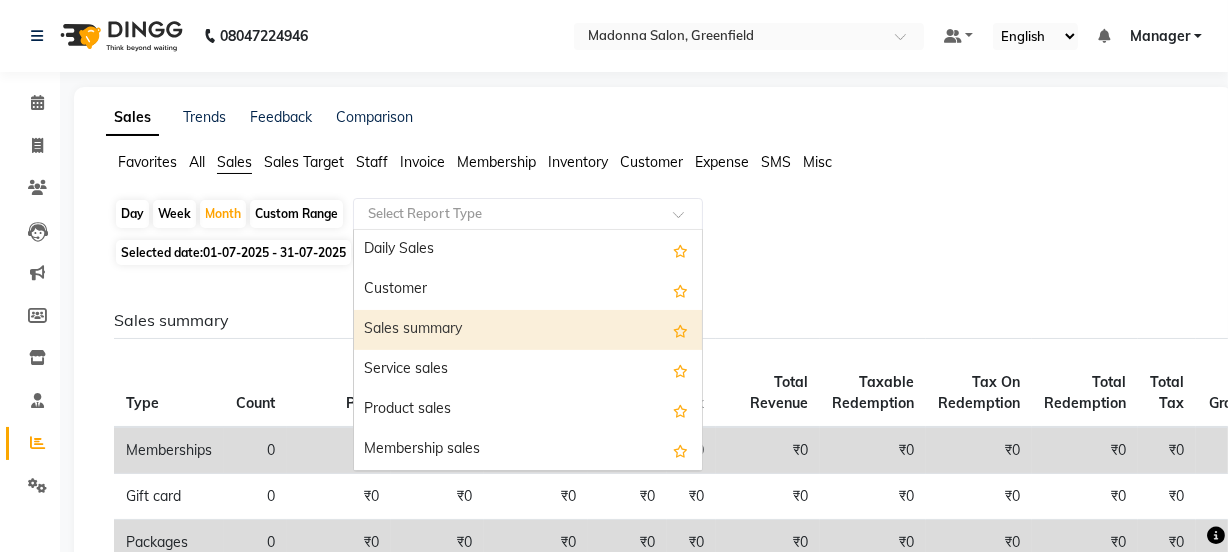 click on "Sales summary" at bounding box center [528, 330] 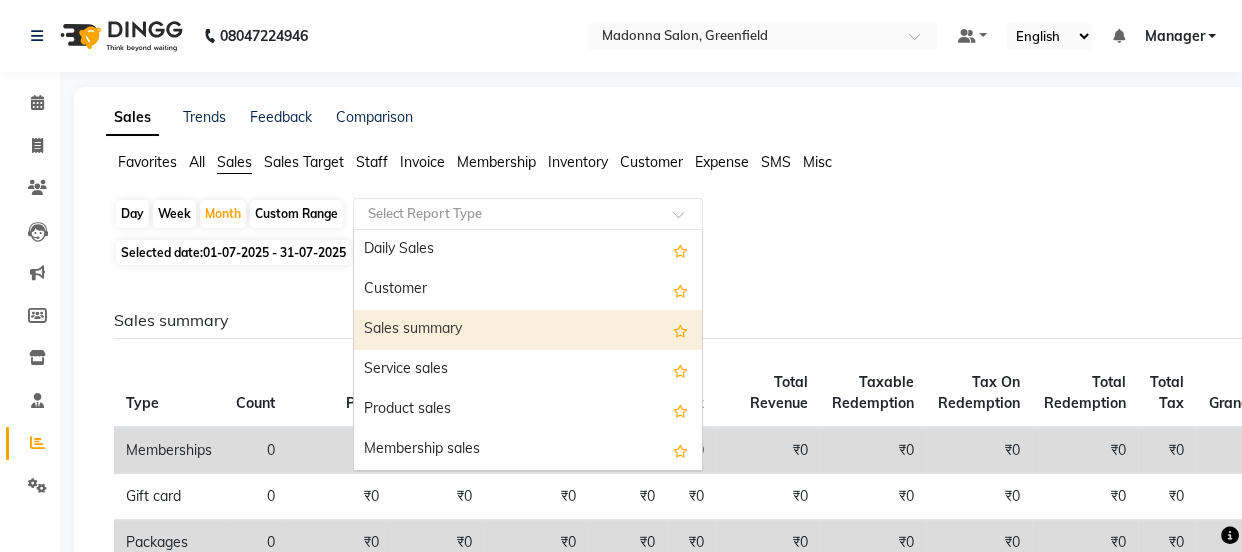 select on "csv" 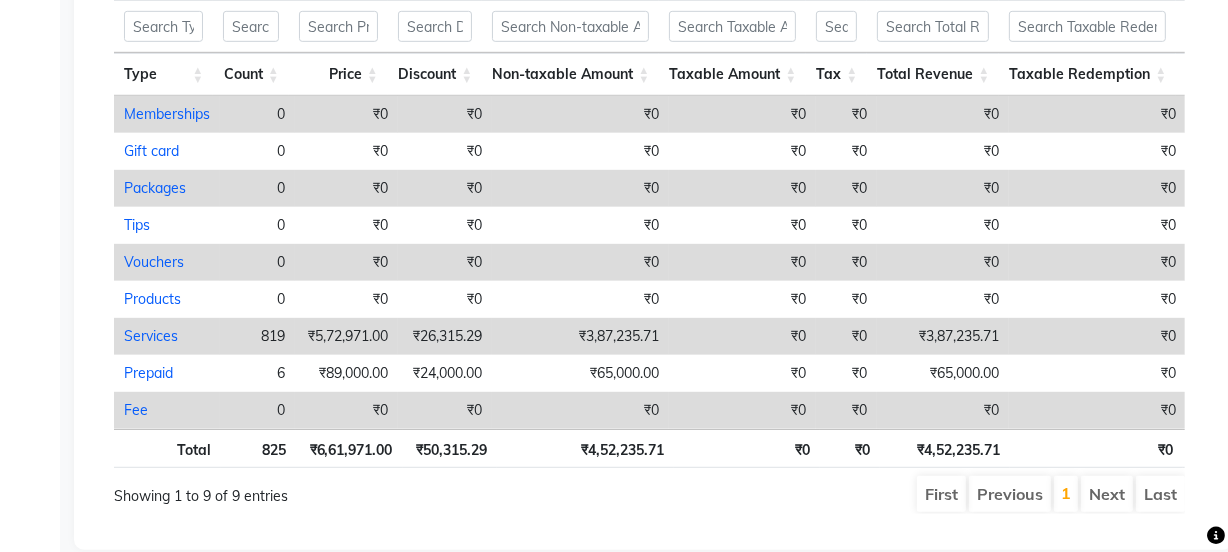 scroll, scrollTop: 1069, scrollLeft: 0, axis: vertical 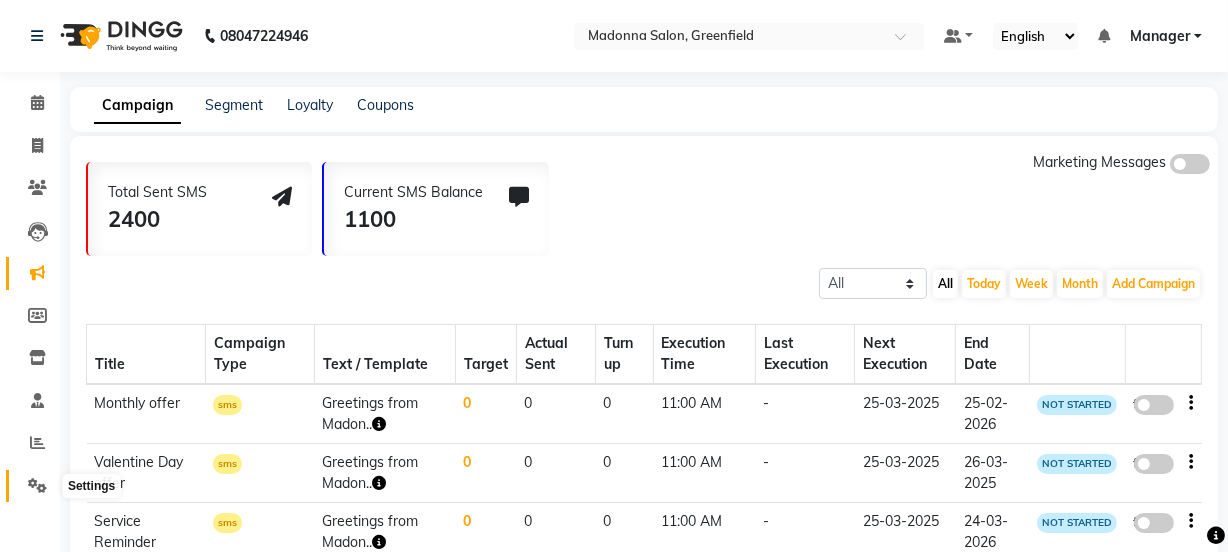 click 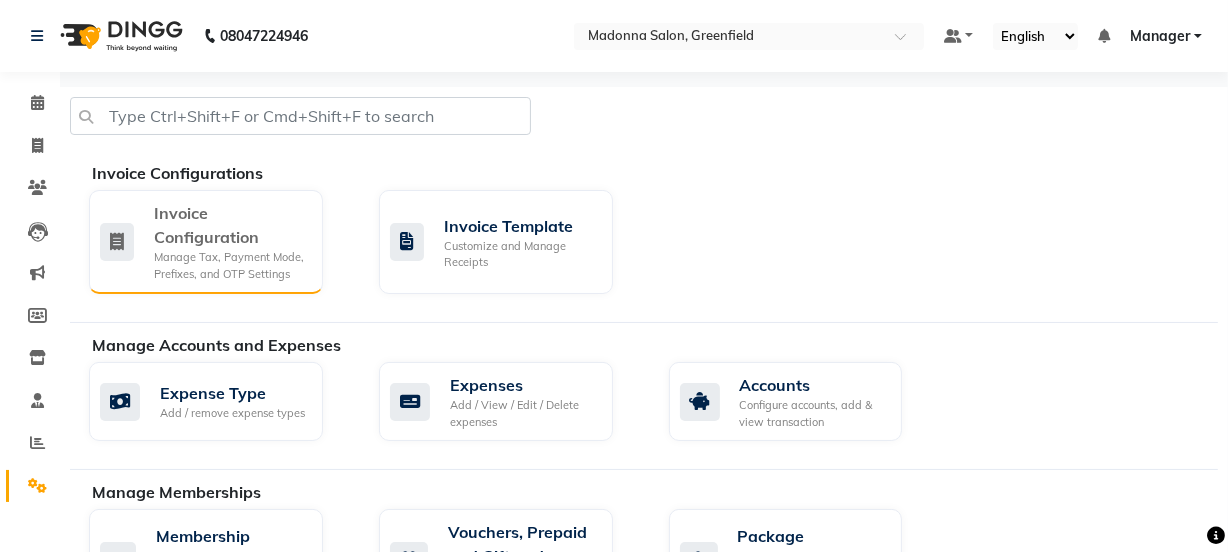 click on "Invoice Configuration" 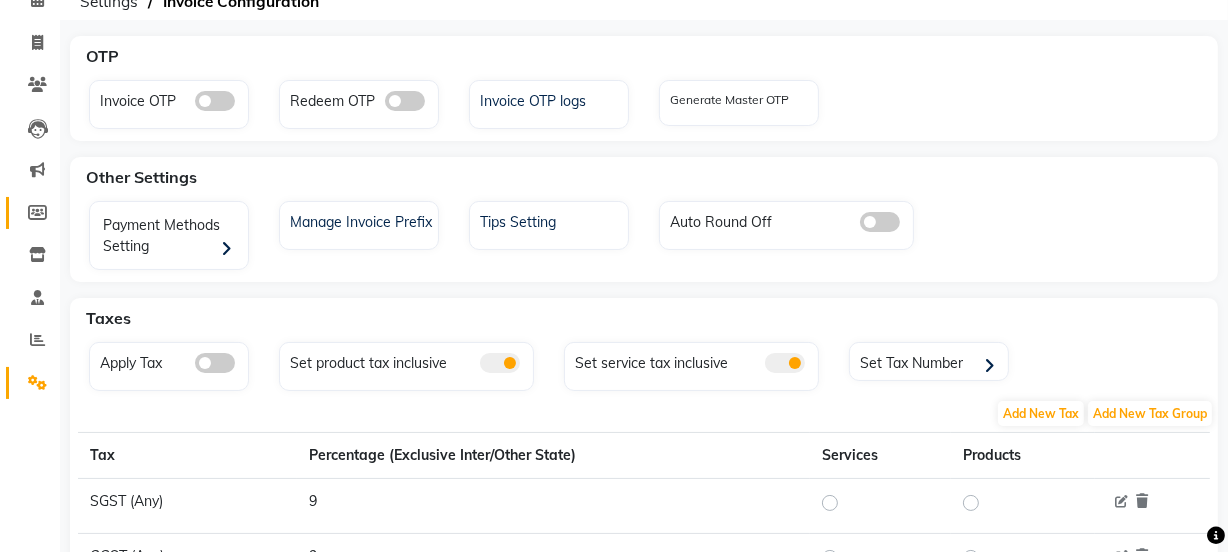 scroll, scrollTop: 0, scrollLeft: 0, axis: both 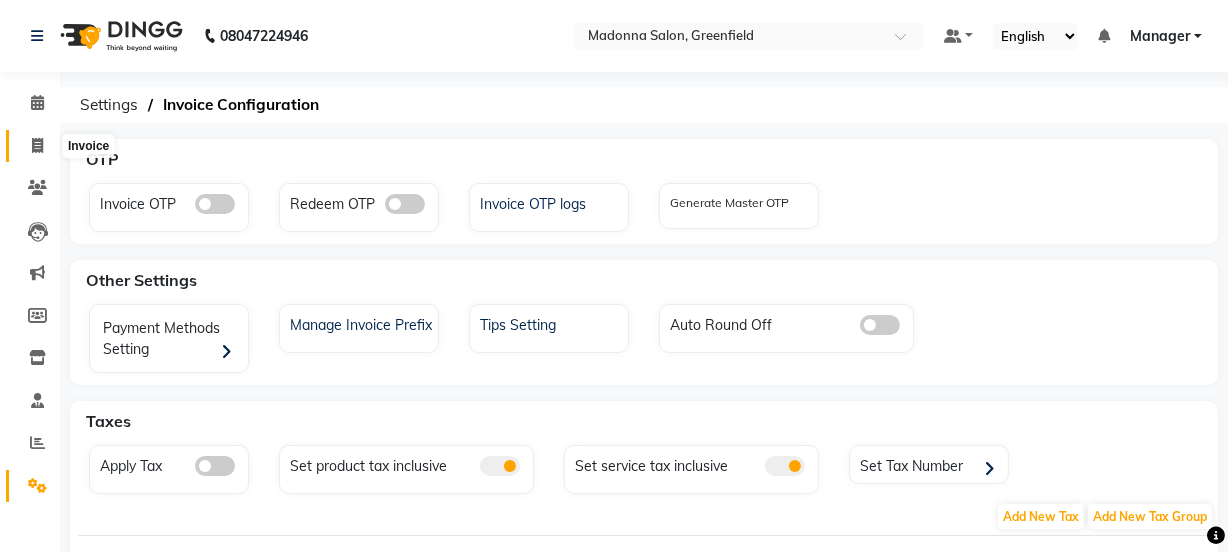 click 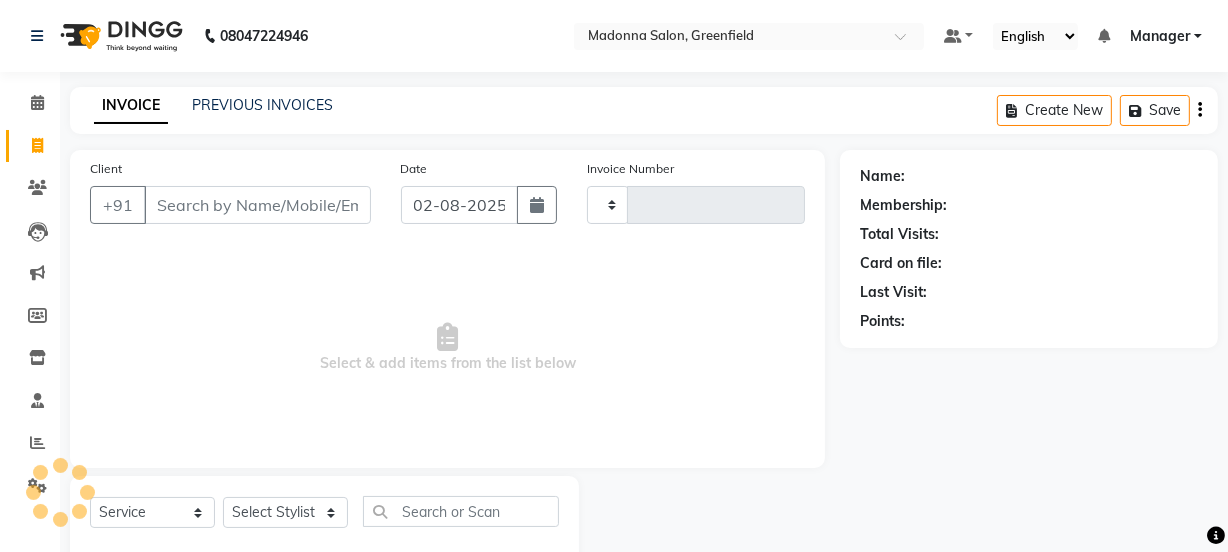type on "1239" 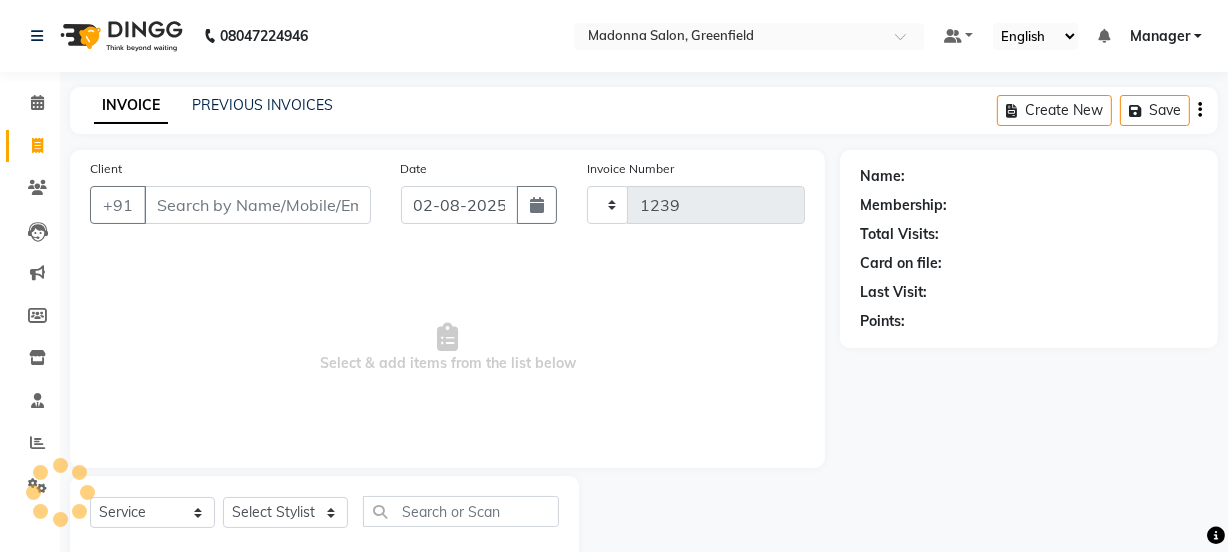 scroll, scrollTop: 50, scrollLeft: 0, axis: vertical 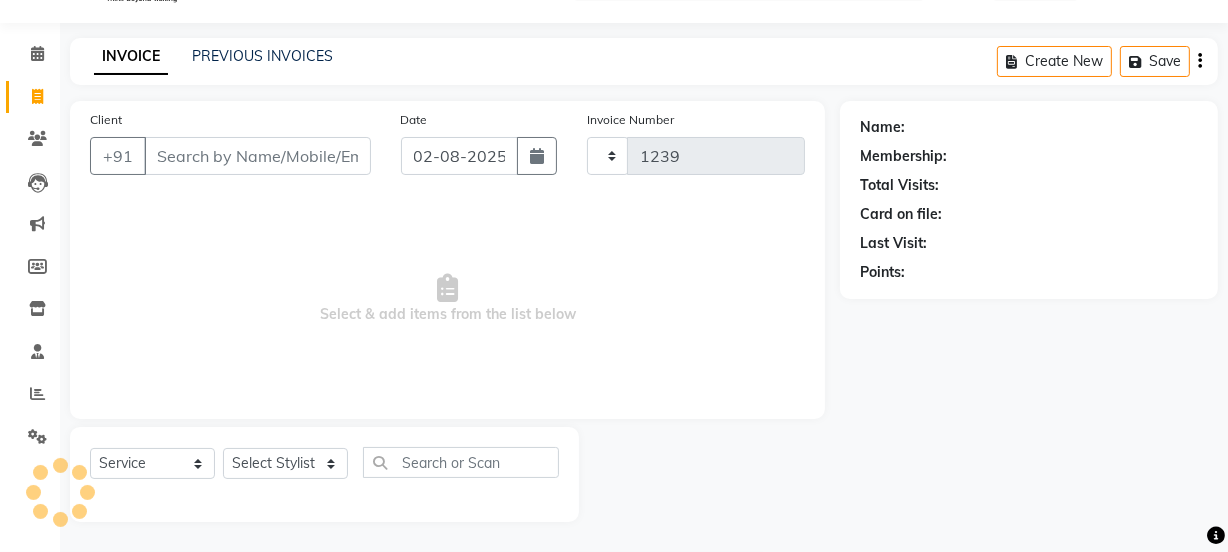 select on "7672" 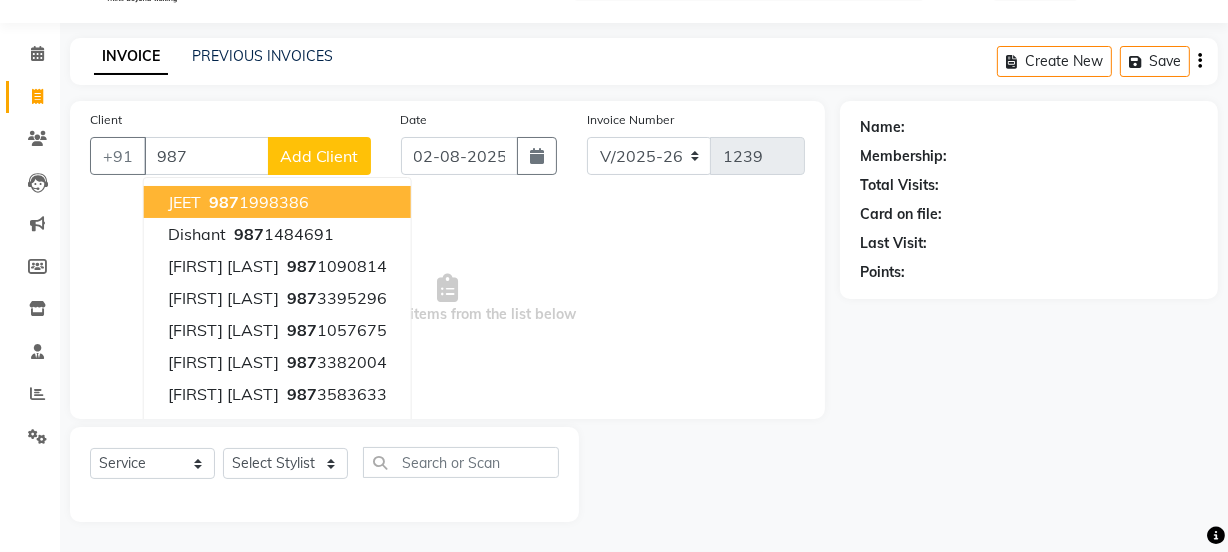 click on "987" at bounding box center [224, 202] 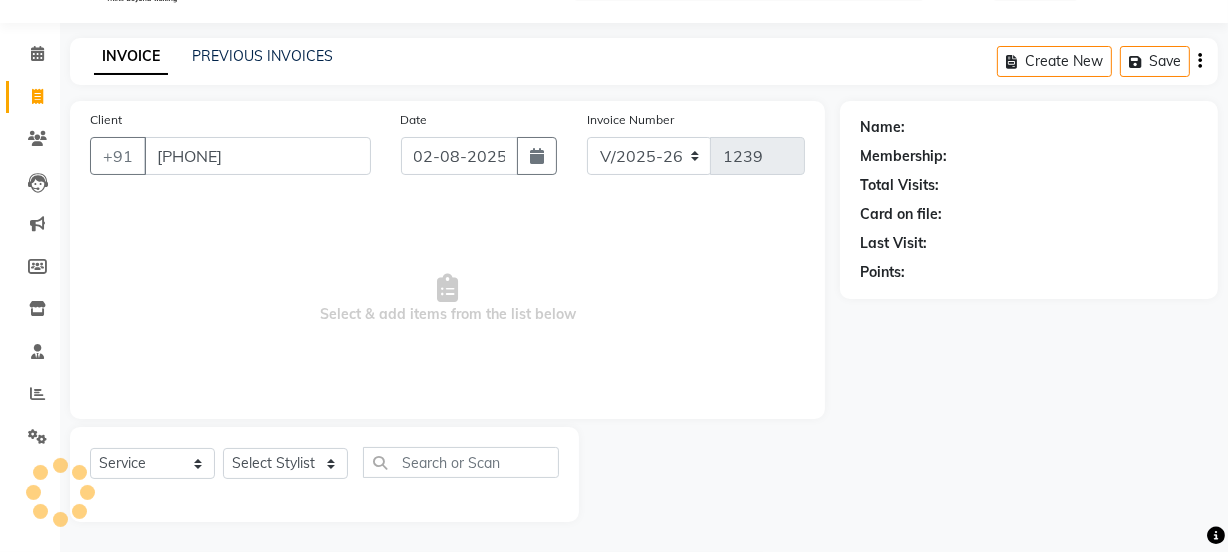 type on "[PHONE]" 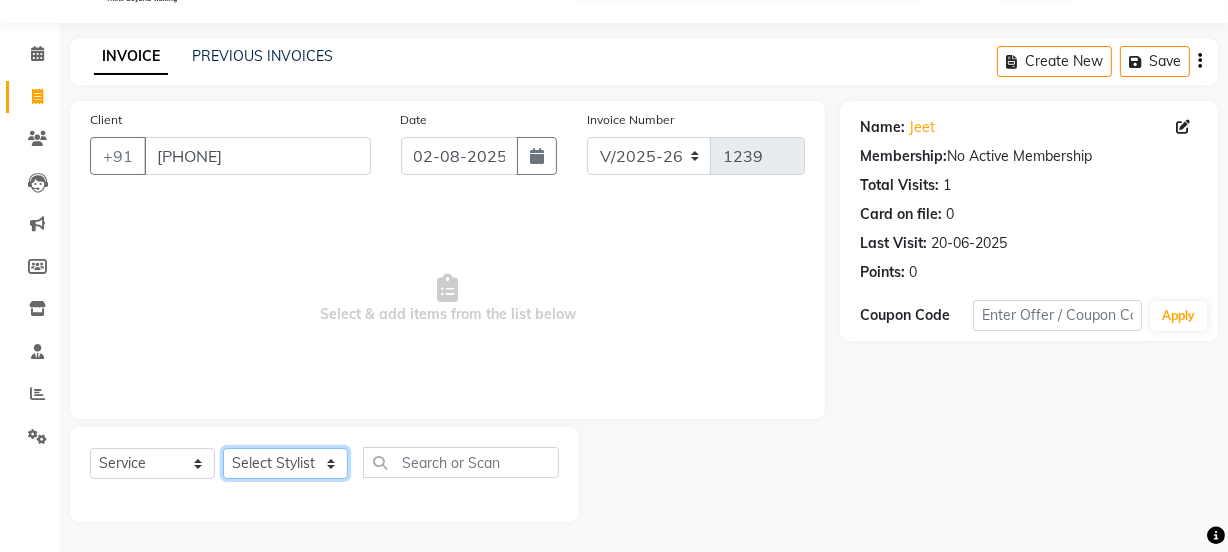 click on "Select Stylist Aarti Ahsan Aman BUBLEEN COUNTER SALE GAURAV Himanshu JAVED KAVITA Manager NITIN RAJNI ROHIT Saifi Sattu VISHAL" 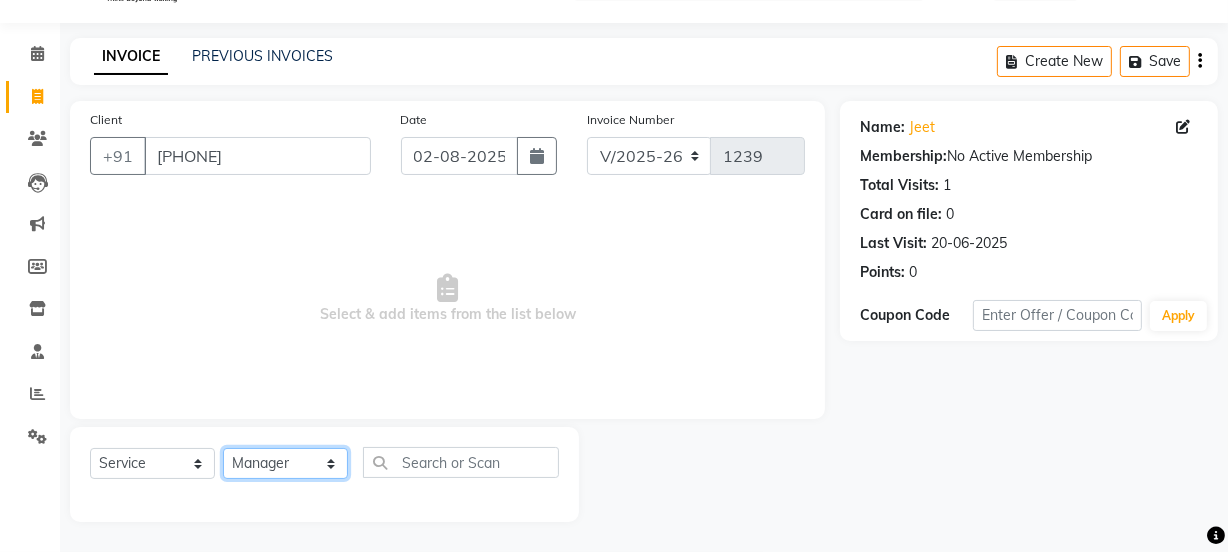 click on "Select Stylist Aarti Ahsan Aman BUBLEEN COUNTER SALE GAURAV Himanshu JAVED KAVITA Manager NITIN RAJNI ROHIT Saifi Sattu VISHAL" 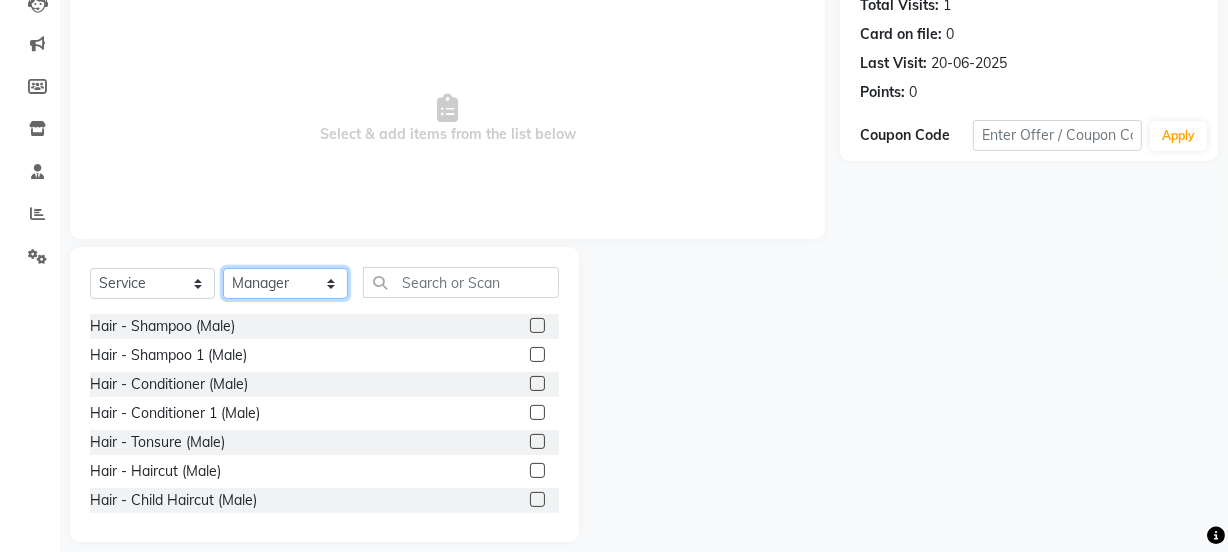 scroll, scrollTop: 250, scrollLeft: 0, axis: vertical 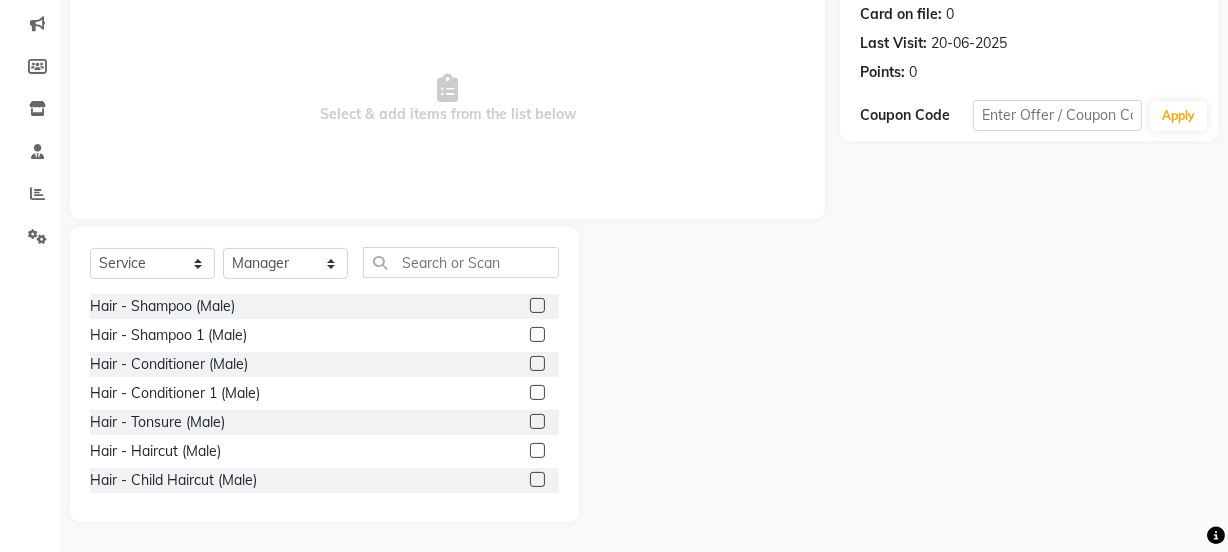 click 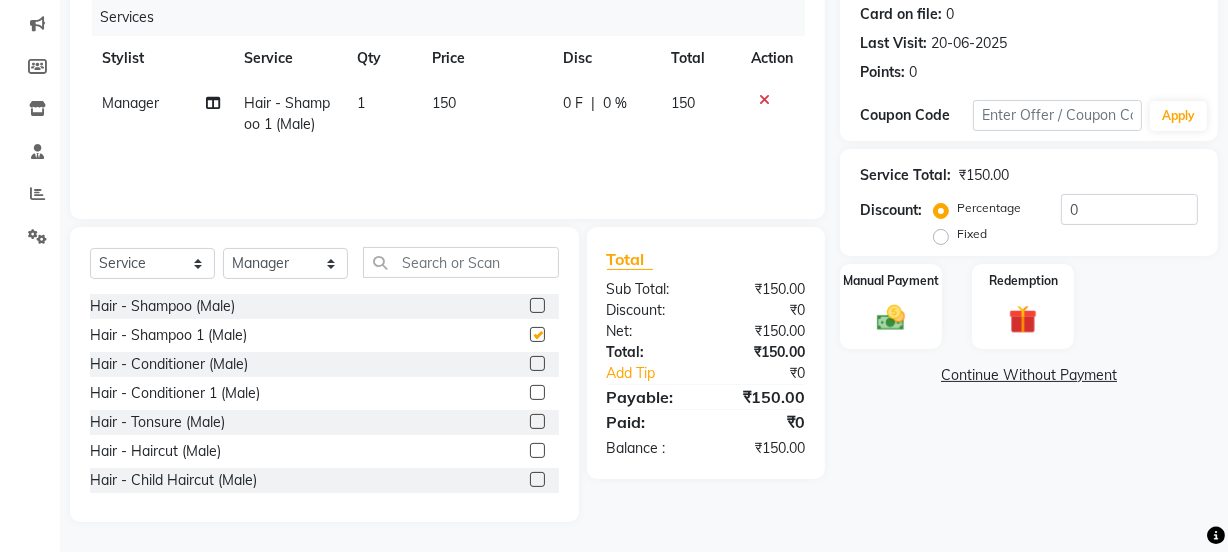 checkbox on "false" 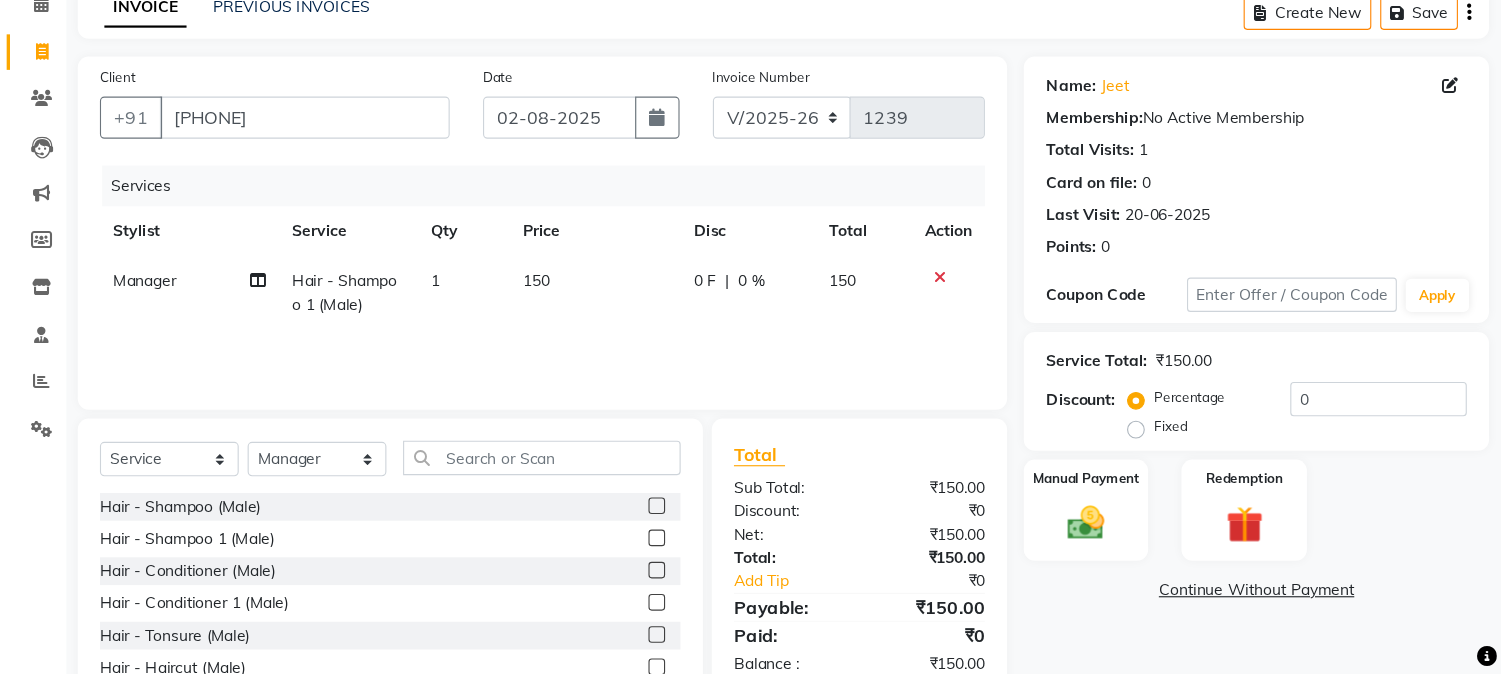 scroll, scrollTop: 98, scrollLeft: 0, axis: vertical 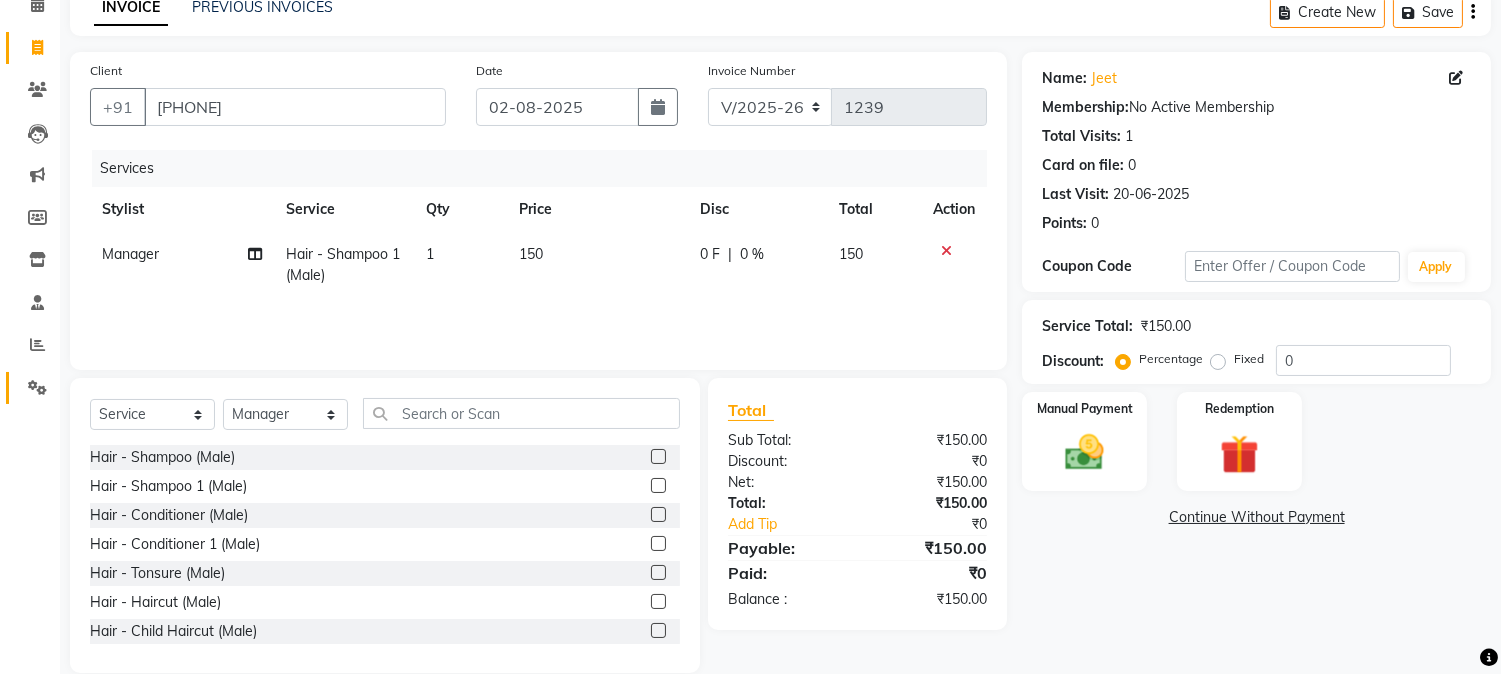 click 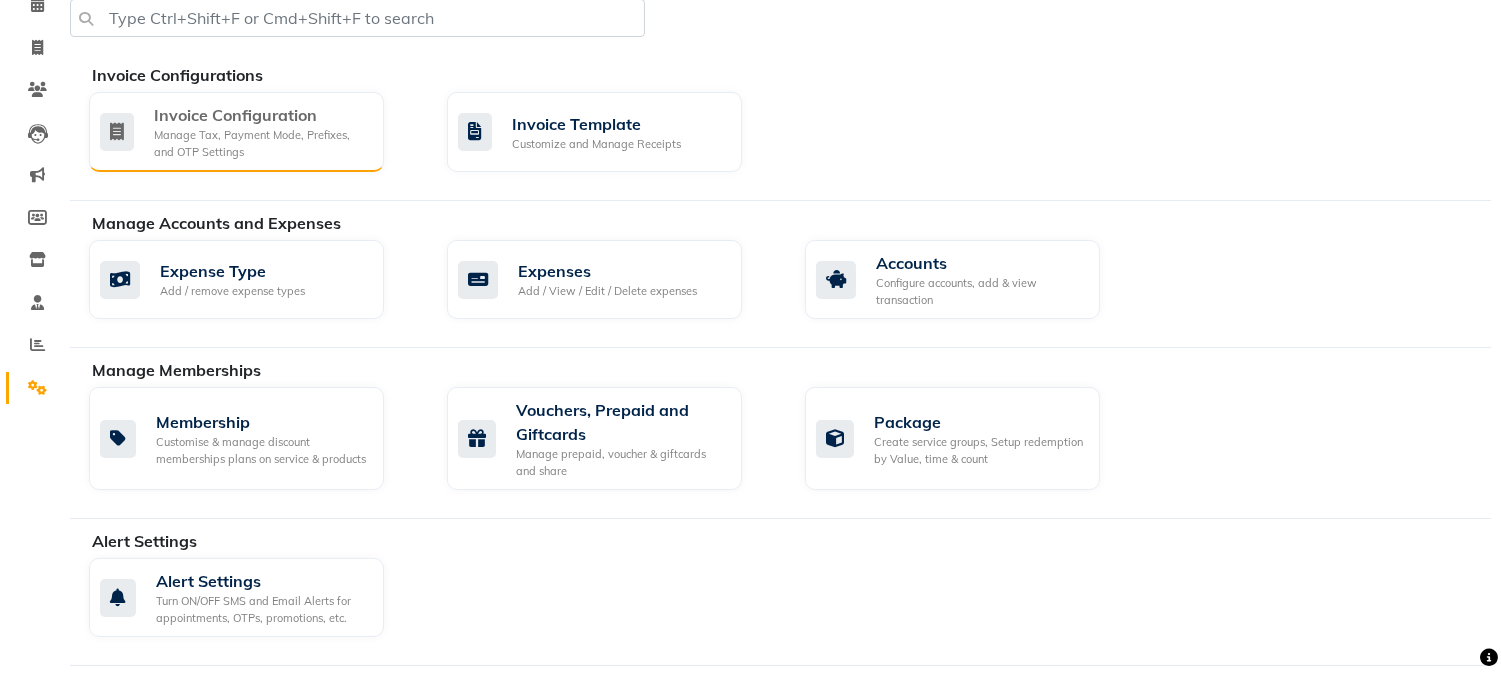 click on "Invoice Configuration" 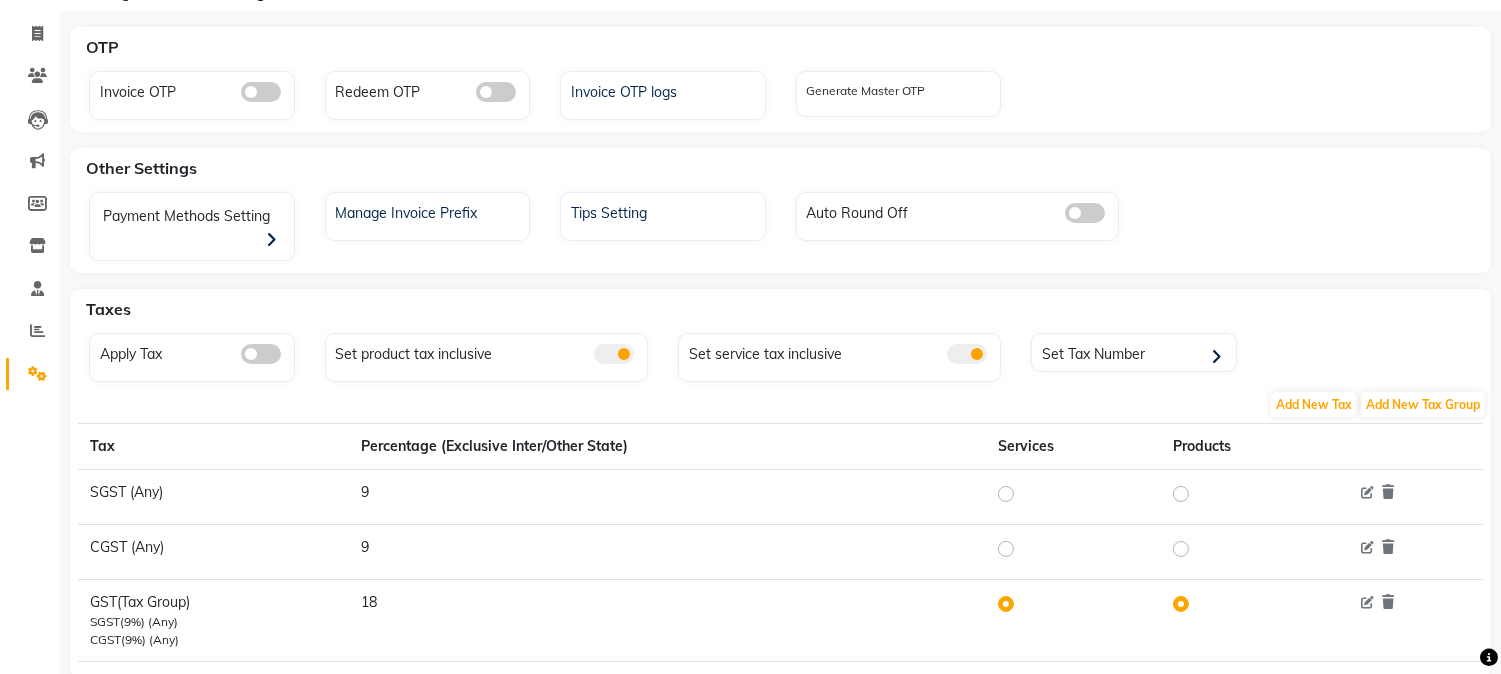 scroll, scrollTop: 161, scrollLeft: 0, axis: vertical 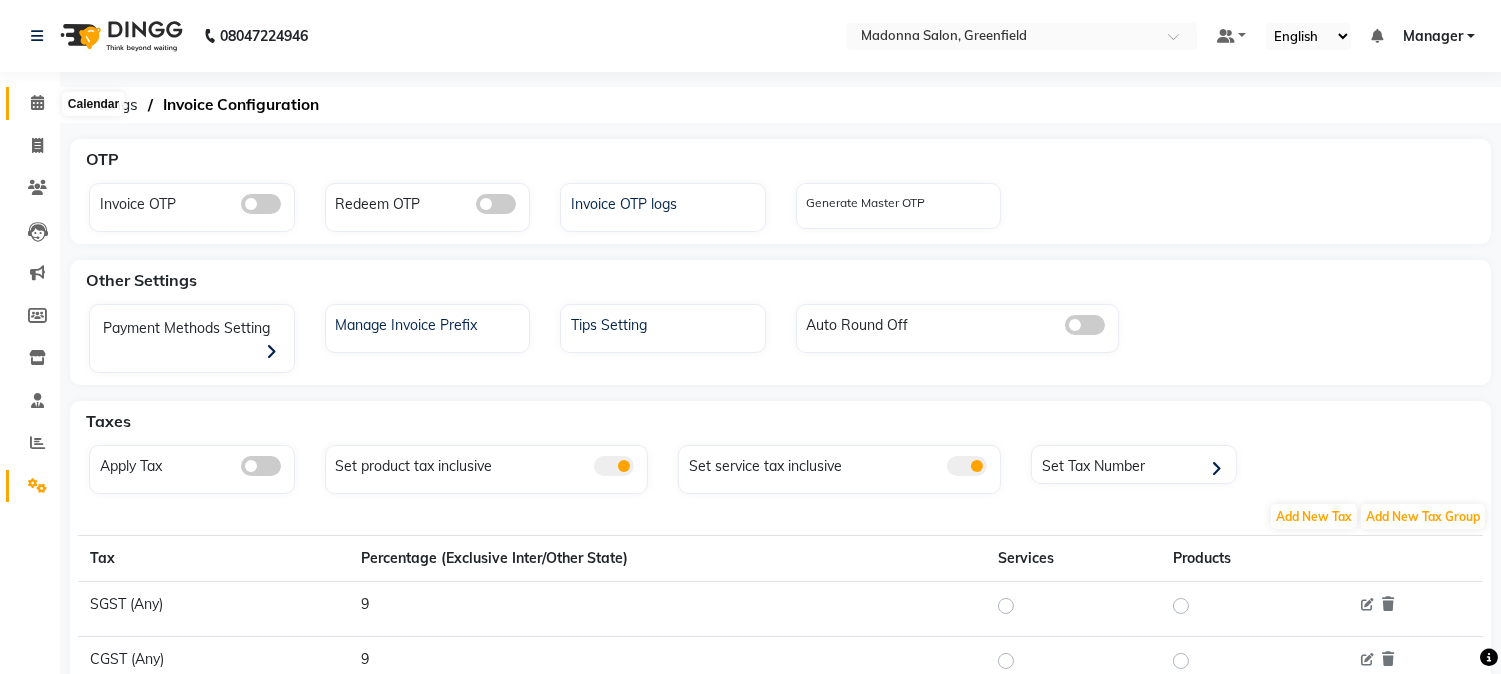 click 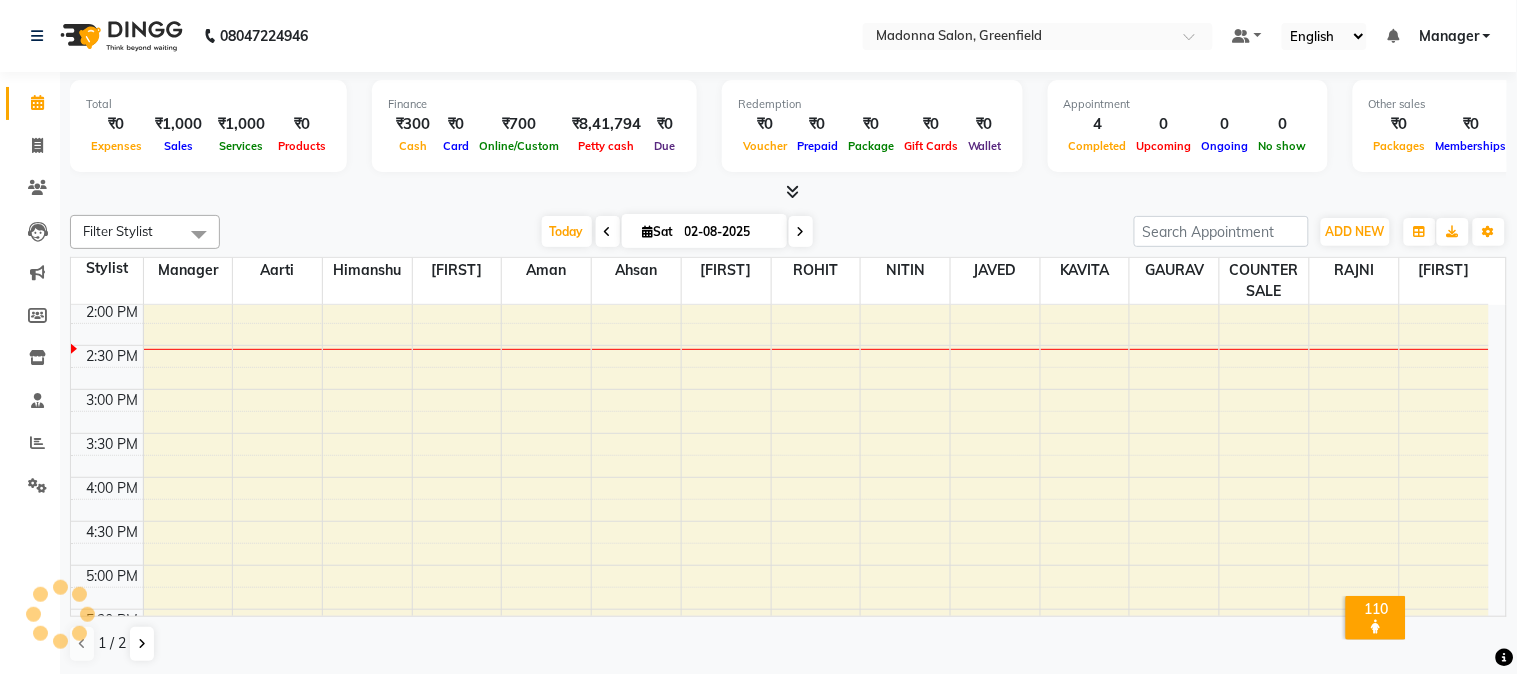 scroll, scrollTop: 0, scrollLeft: 0, axis: both 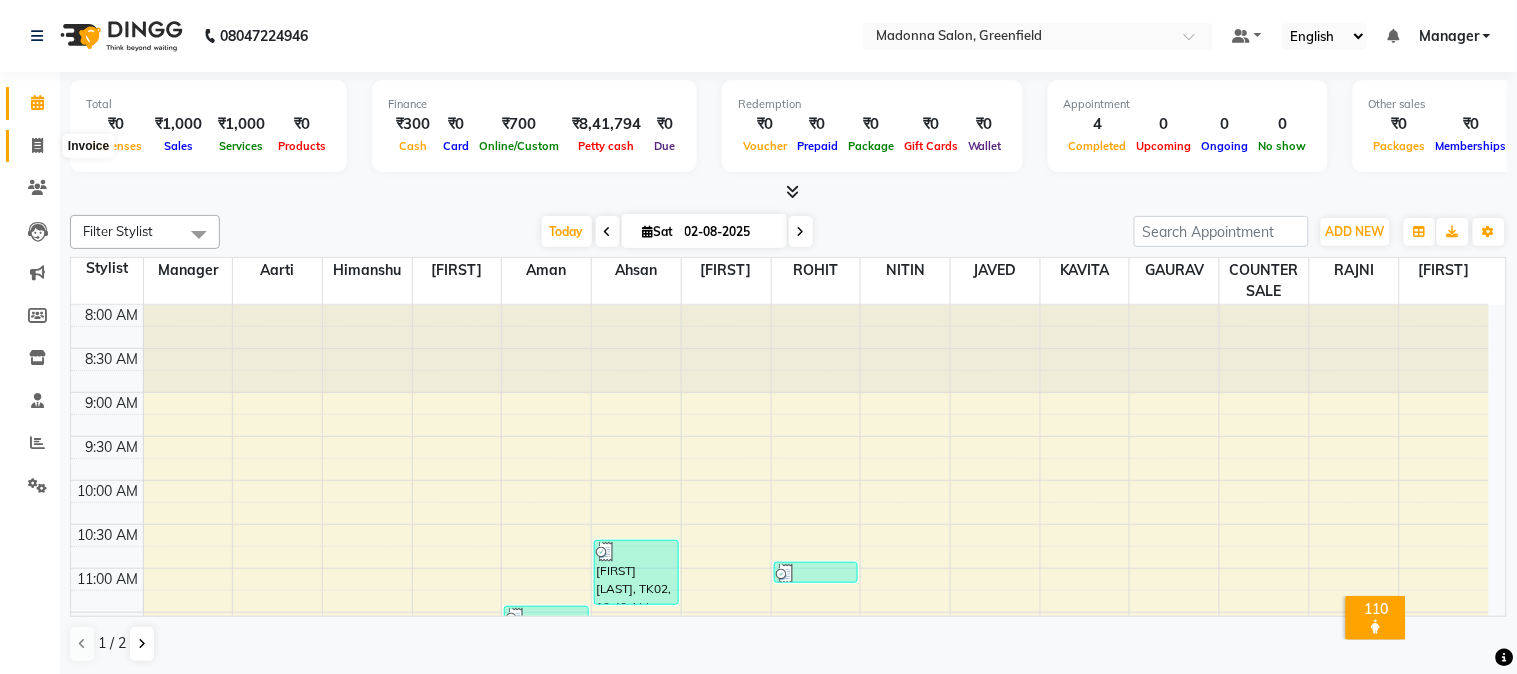 click 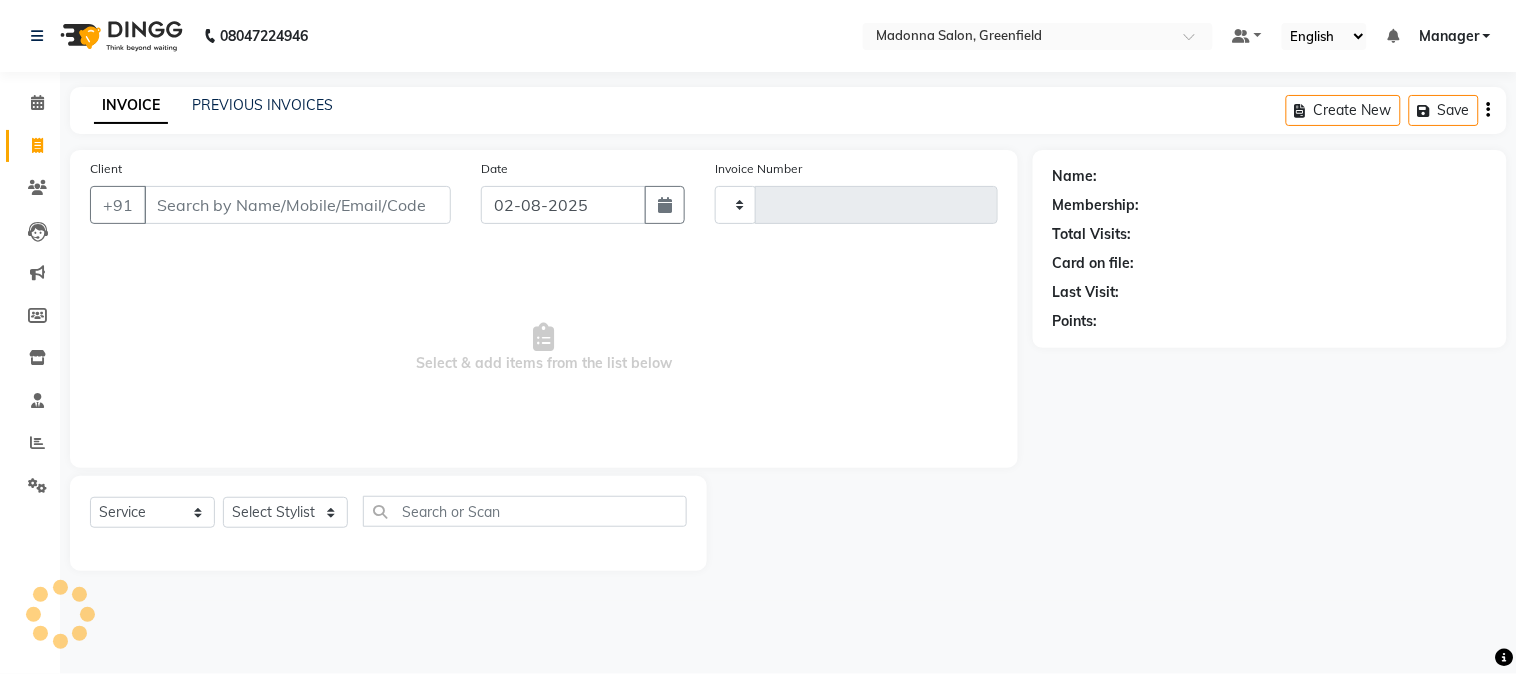 type on "1239" 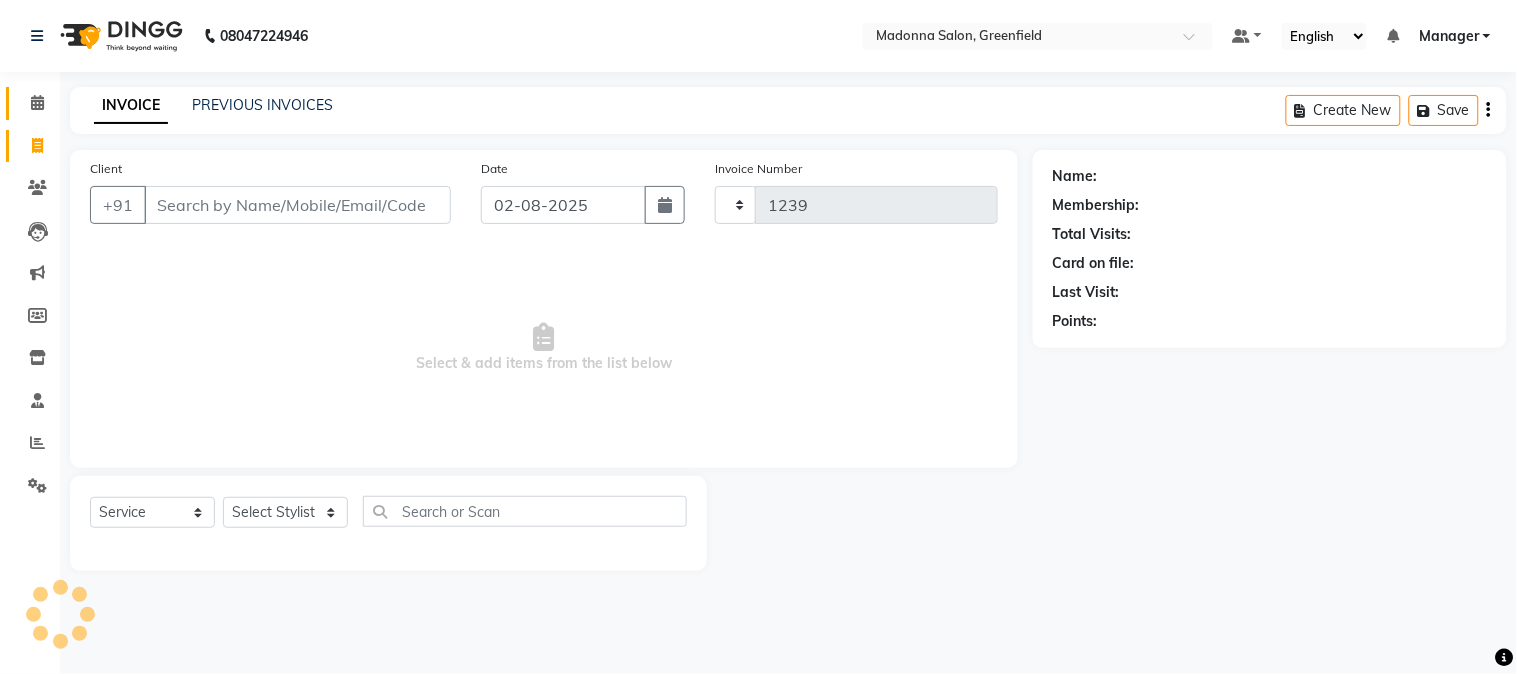 select on "7672" 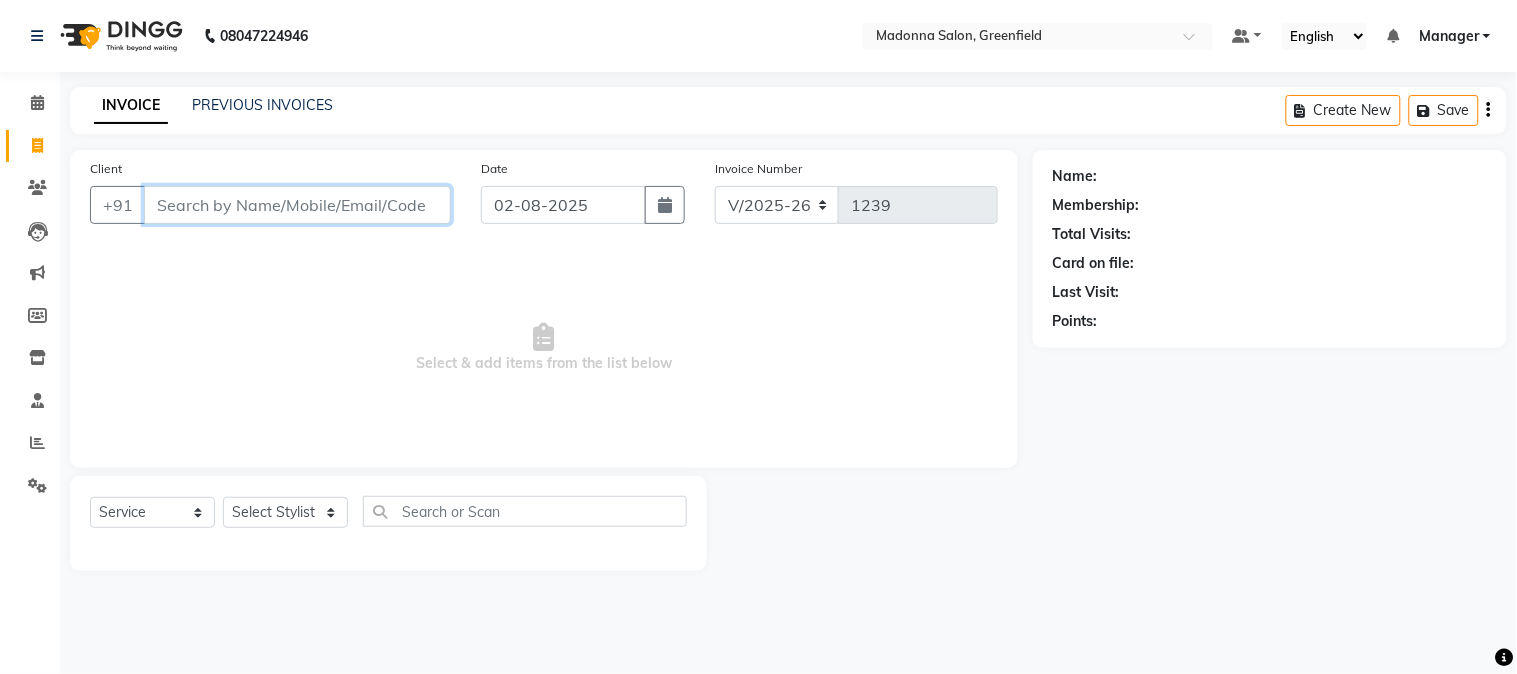 click on "Client" at bounding box center [297, 205] 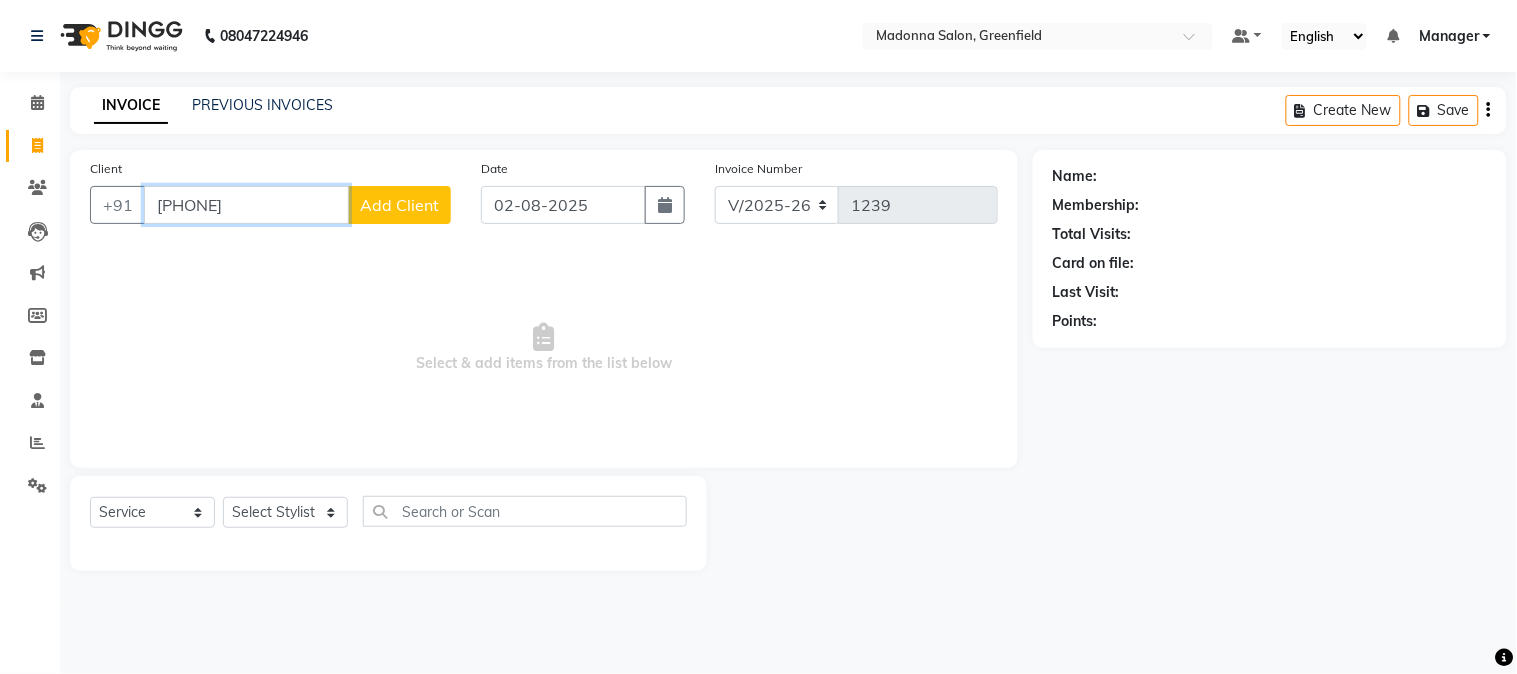 type on "[PHONE]" 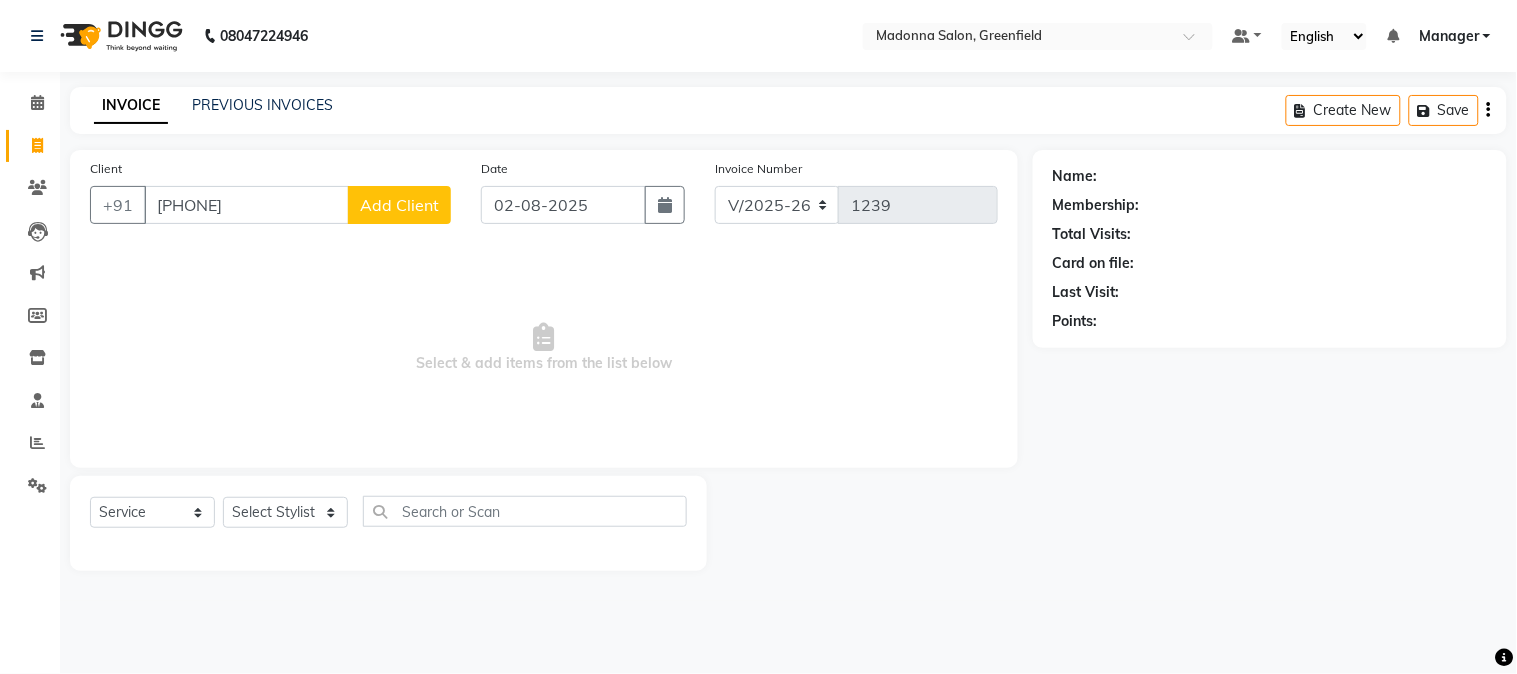 click on "Add Client" 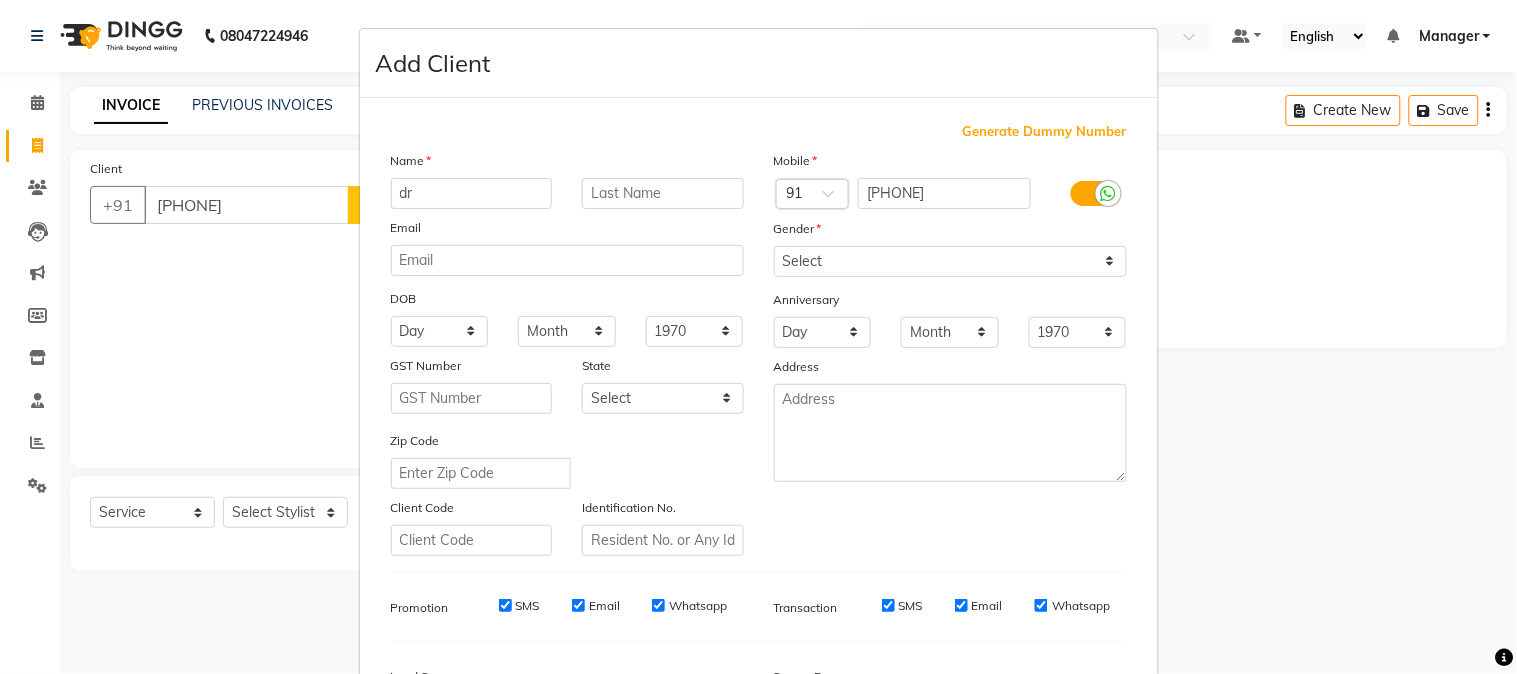 type on "dr" 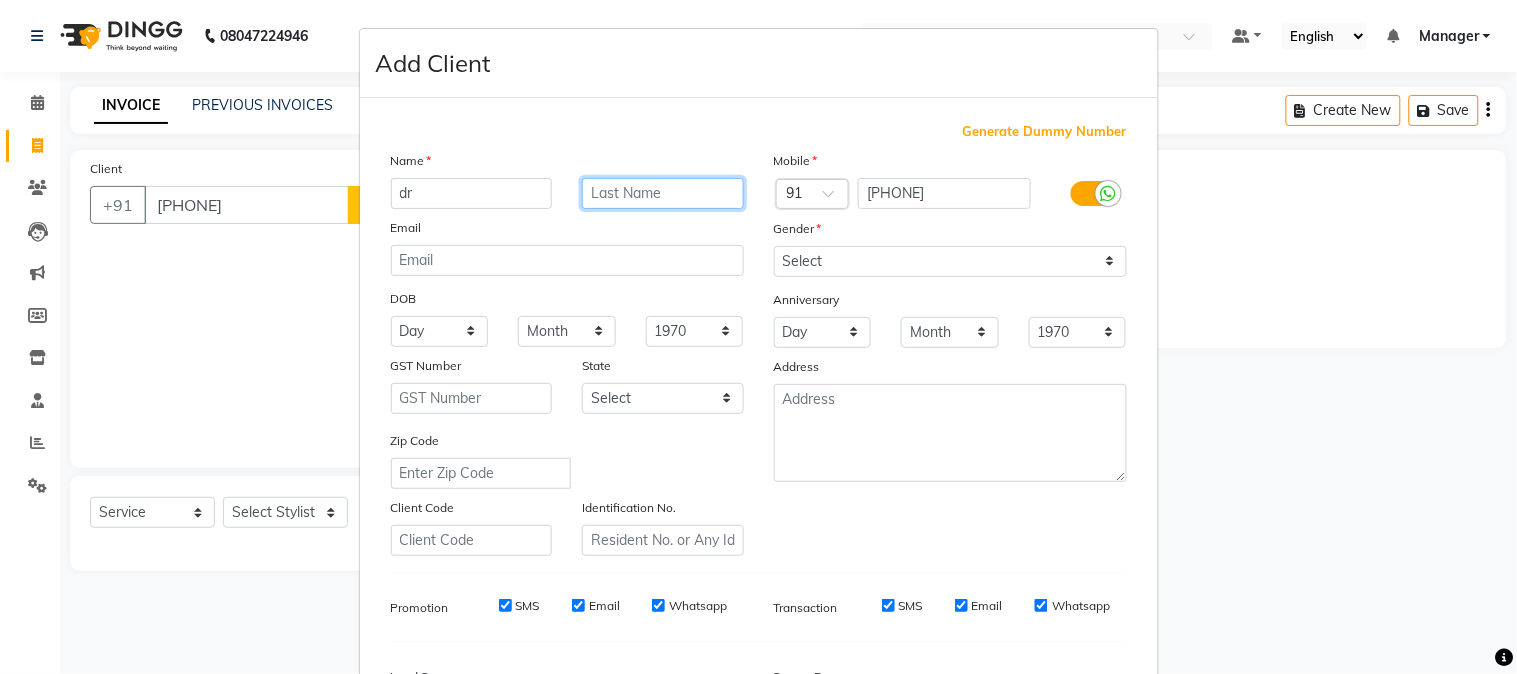 click at bounding box center [663, 193] 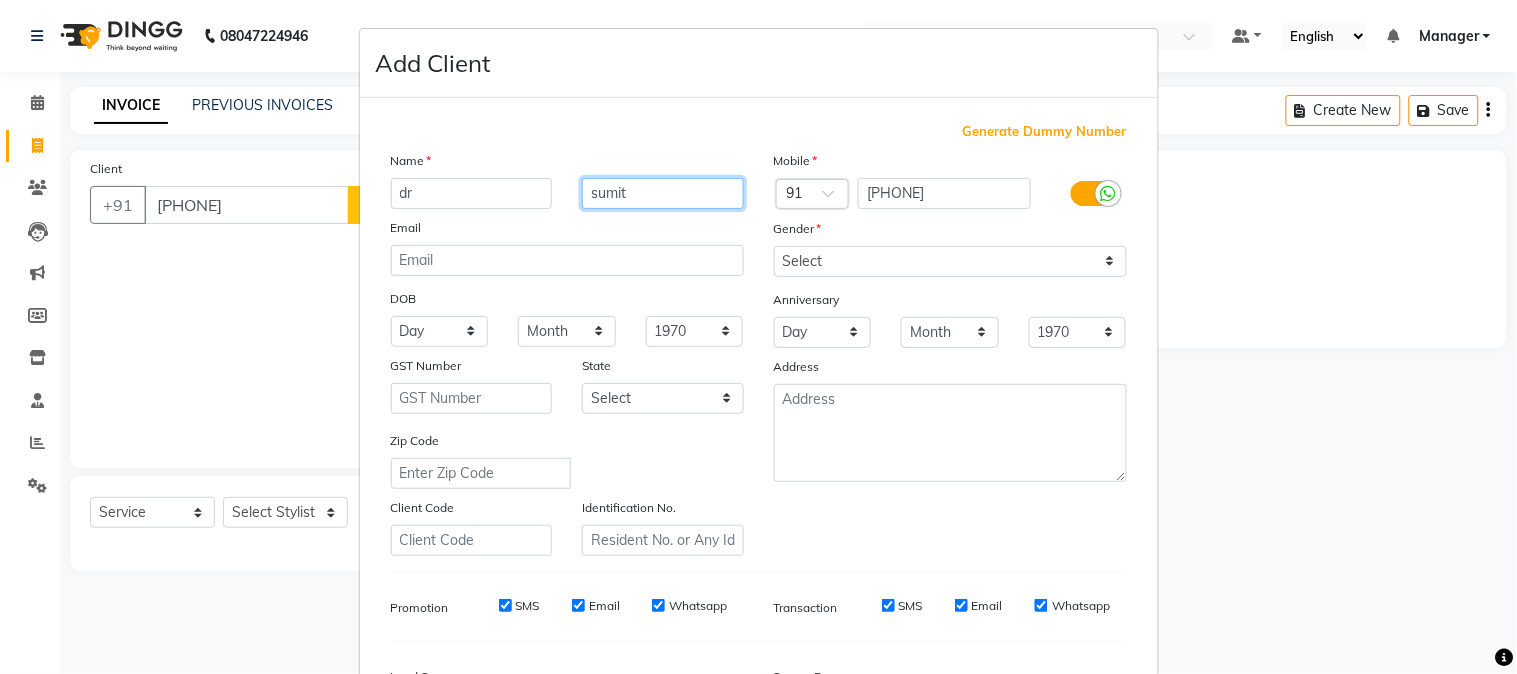 type on "sumit" 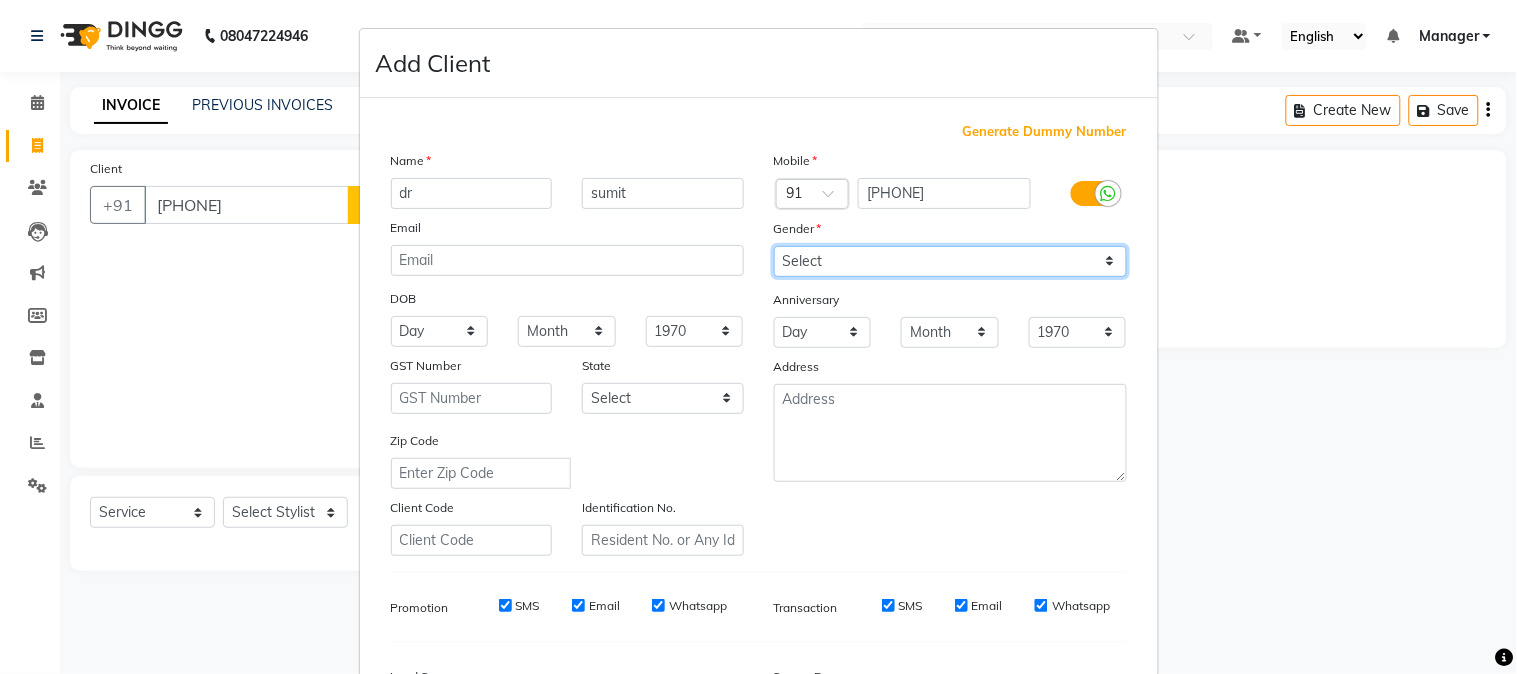 click on "Select Male Female Other Prefer Not To Say" at bounding box center (950, 261) 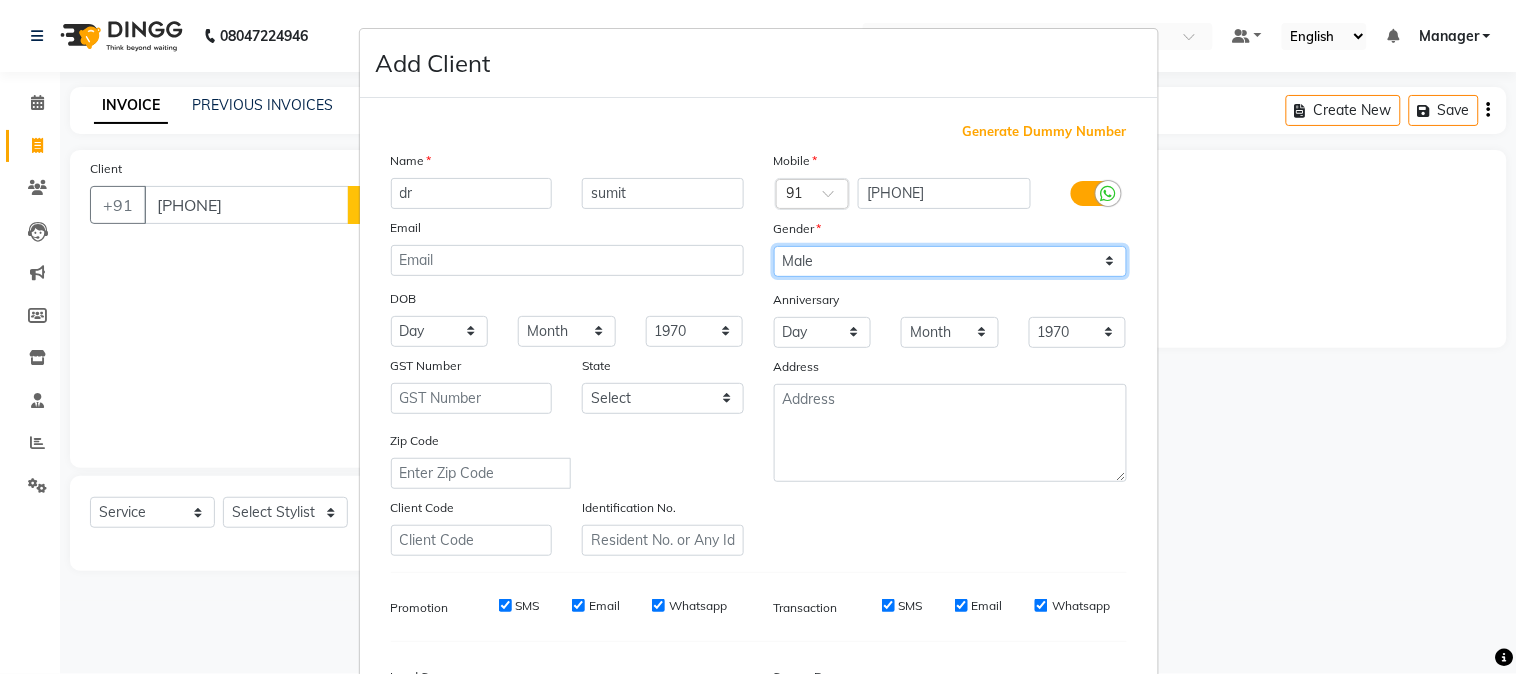 click on "Select Male Female Other Prefer Not To Say" at bounding box center [950, 261] 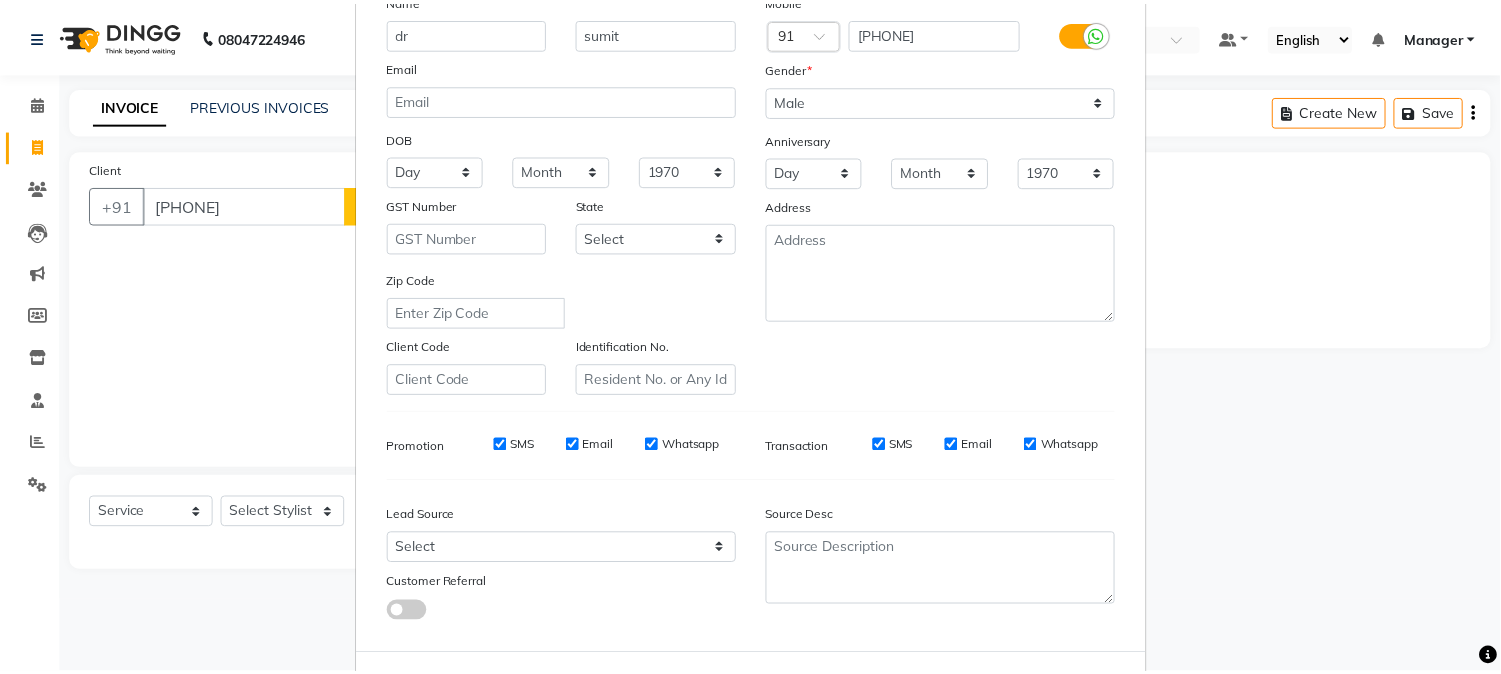 scroll, scrollTop: 250, scrollLeft: 0, axis: vertical 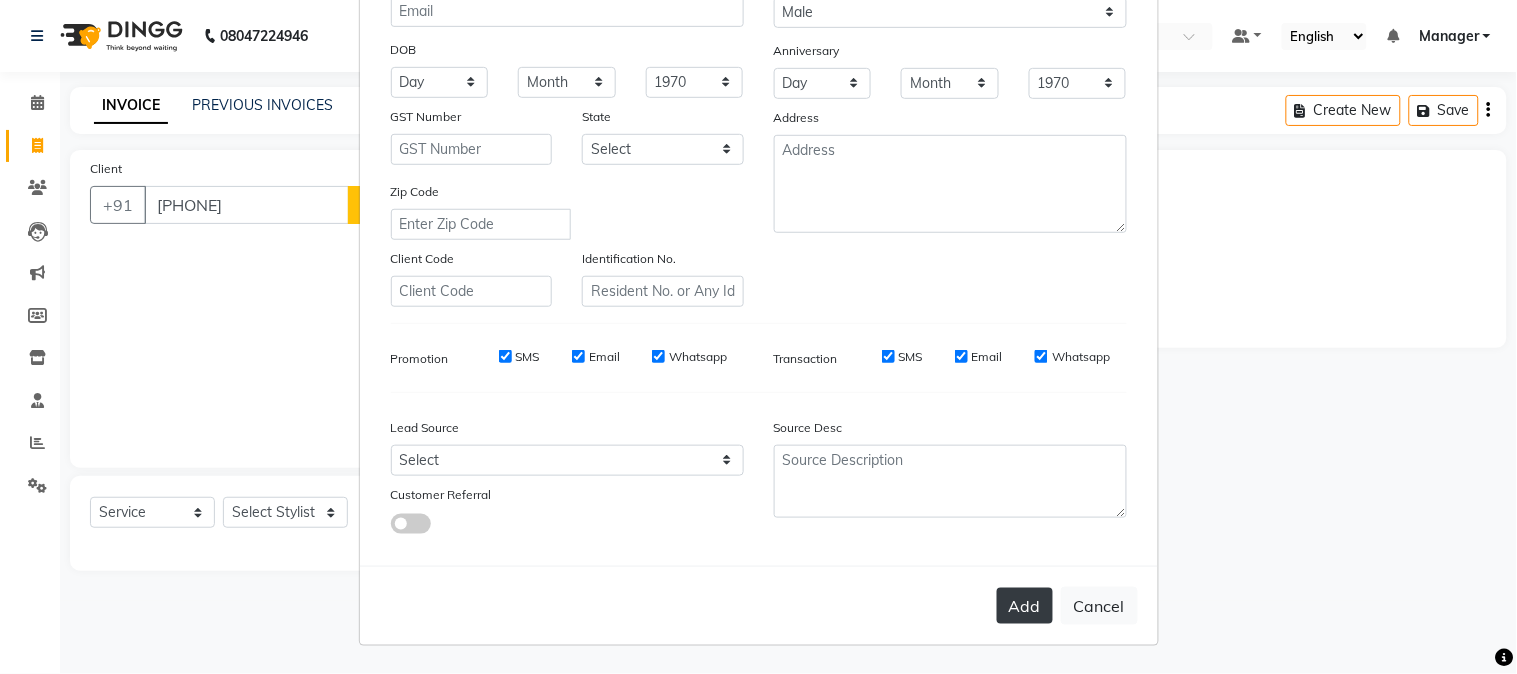 click on "Add" at bounding box center [1025, 606] 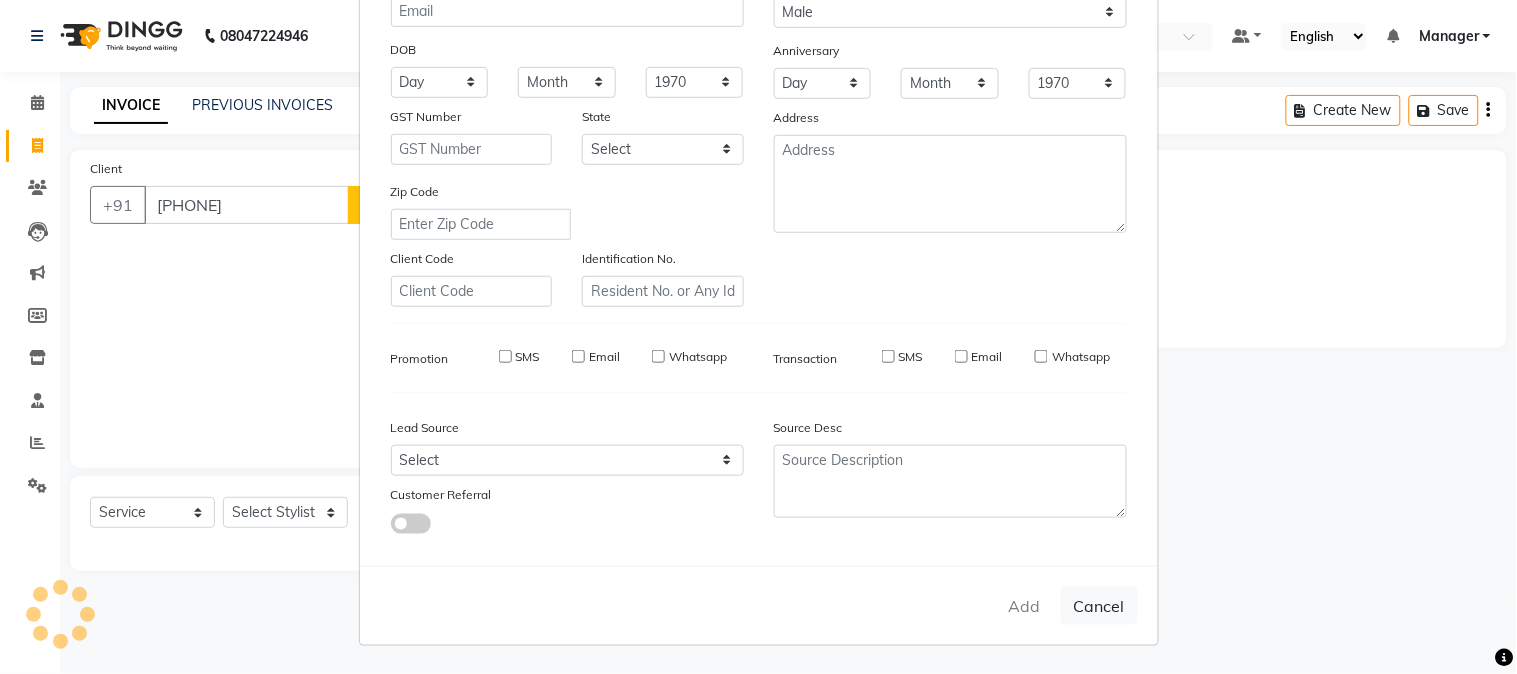 type 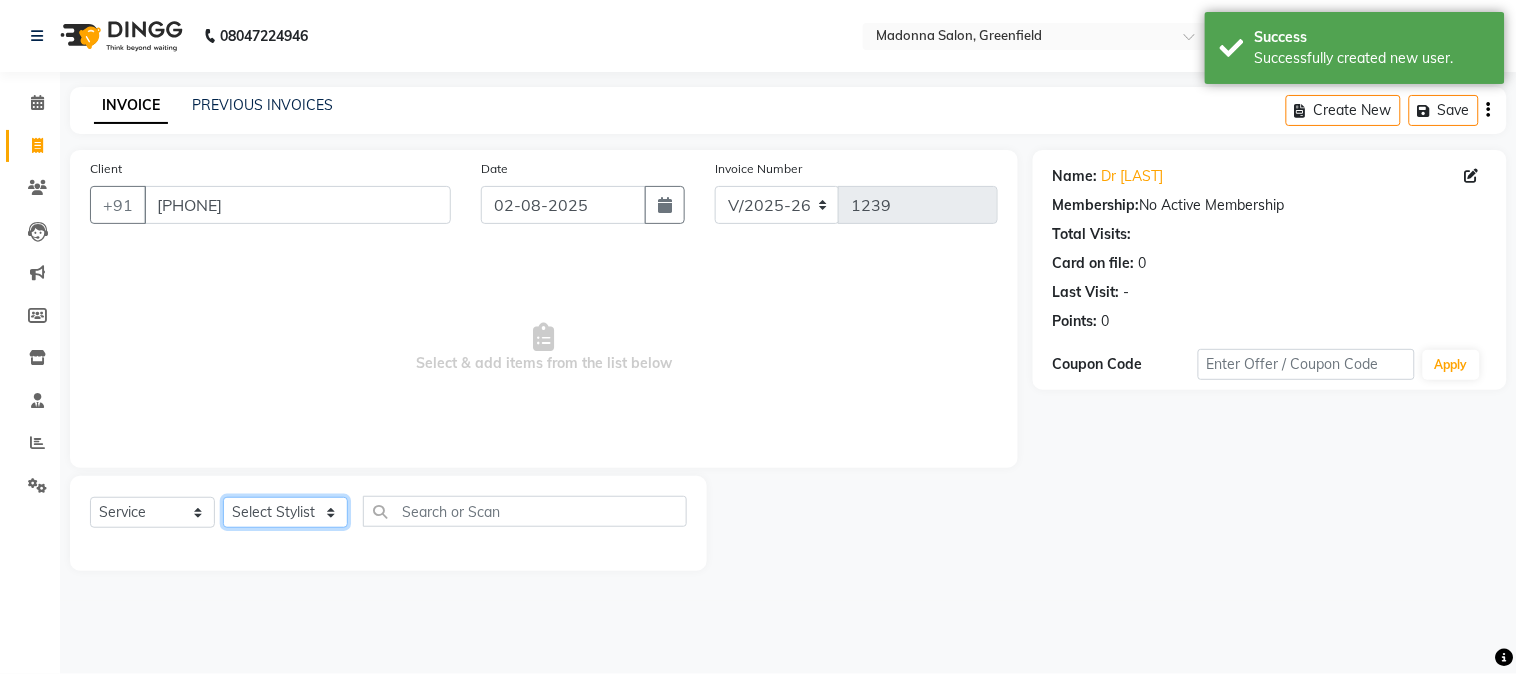 click on "Select Stylist Aarti Ahsan Aman BUBLEEN COUNTER SALE GAURAV Himanshu JAVED KAVITA Manager NITIN RAJNI ROHIT Saifi Sattu VISHAL" 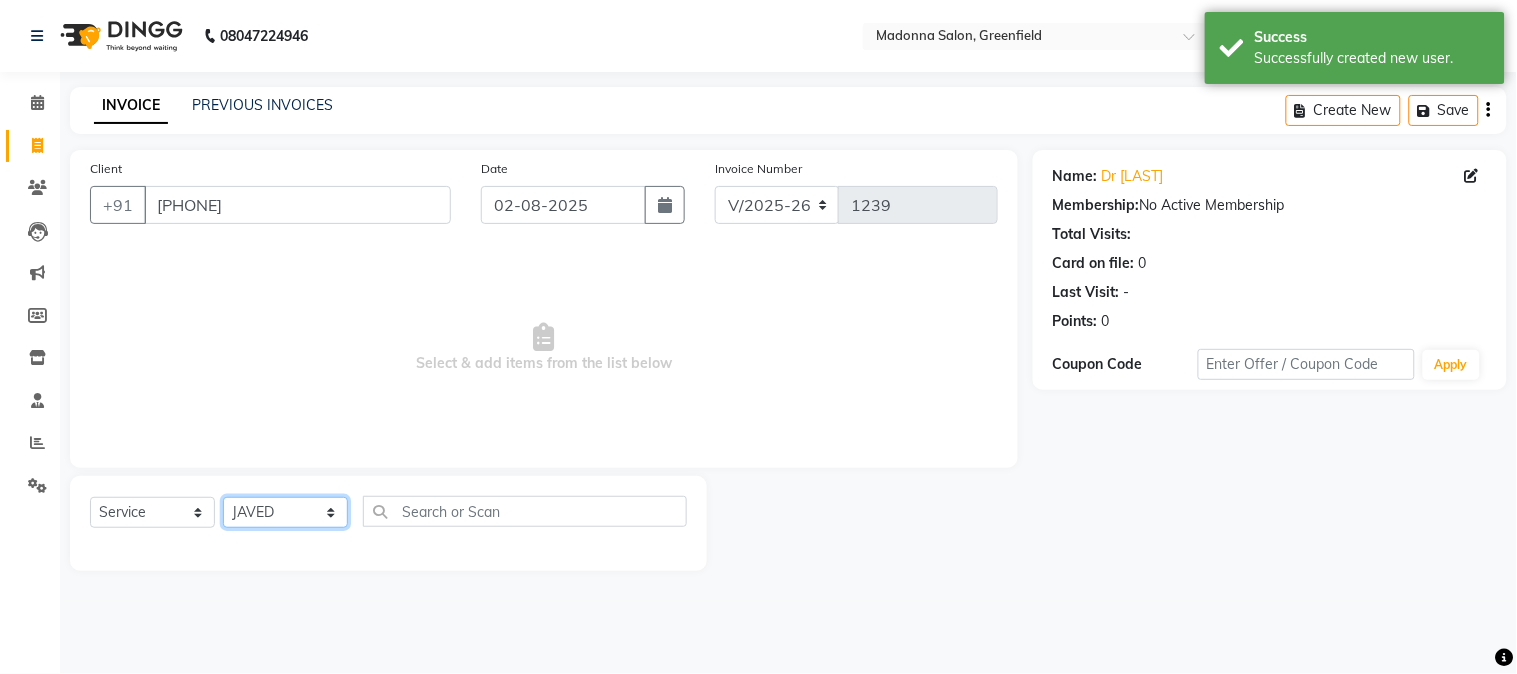 click on "Select Stylist Aarti Ahsan Aman BUBLEEN COUNTER SALE GAURAV Himanshu JAVED KAVITA Manager NITIN RAJNI ROHIT Saifi Sattu VISHAL" 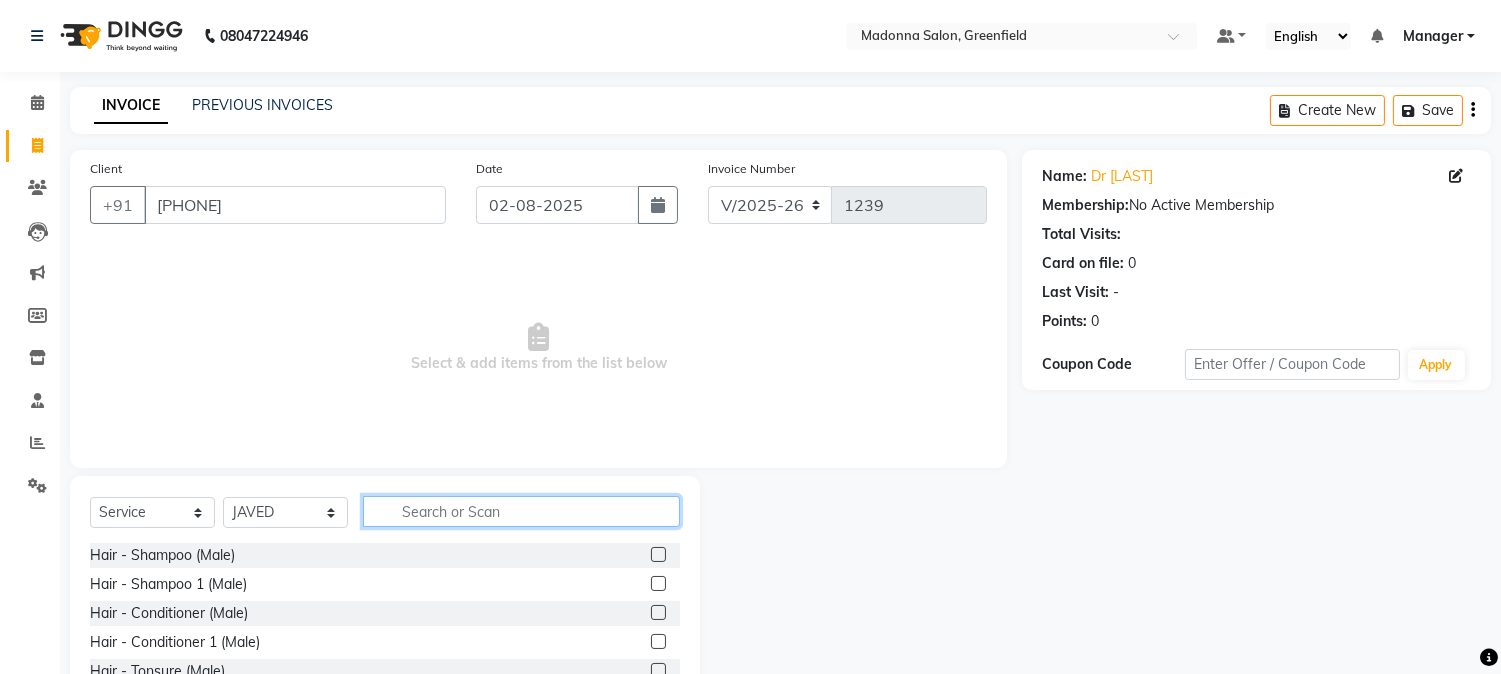 click 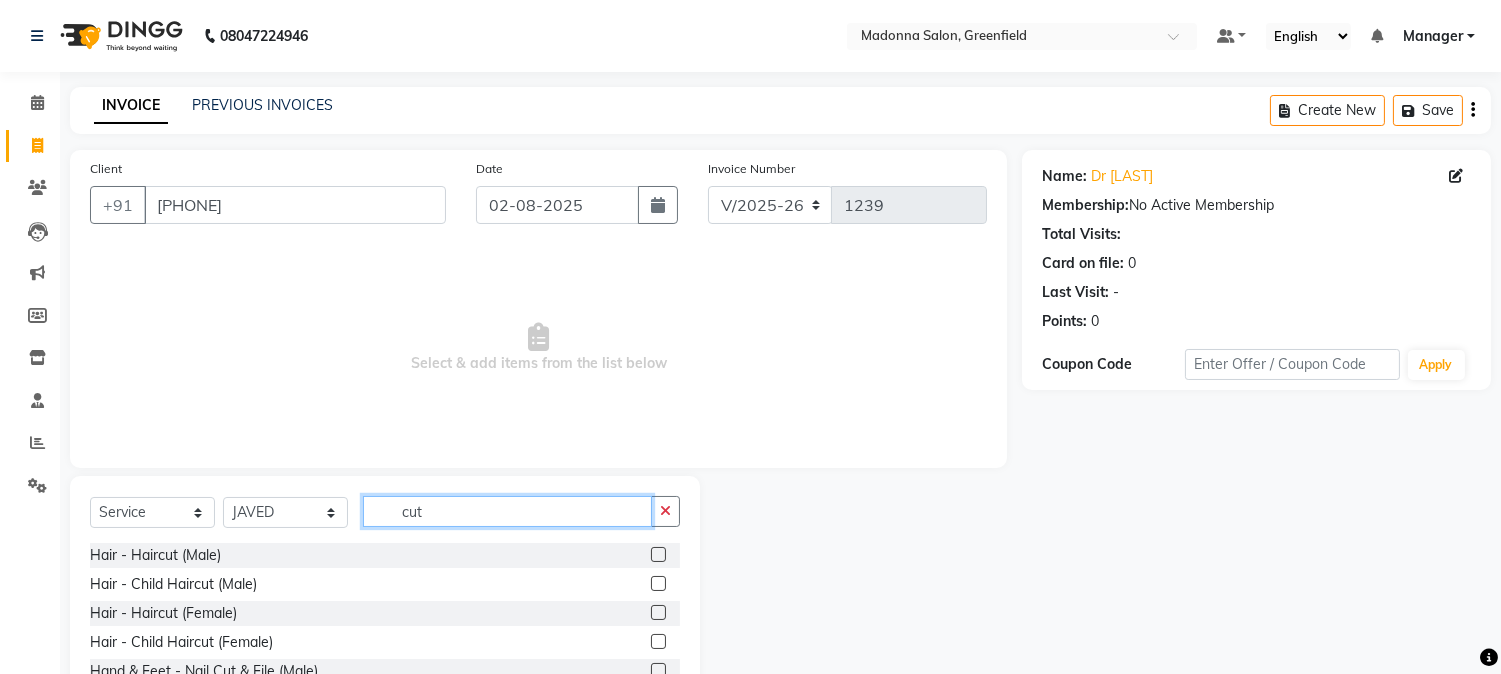 type on "cut" 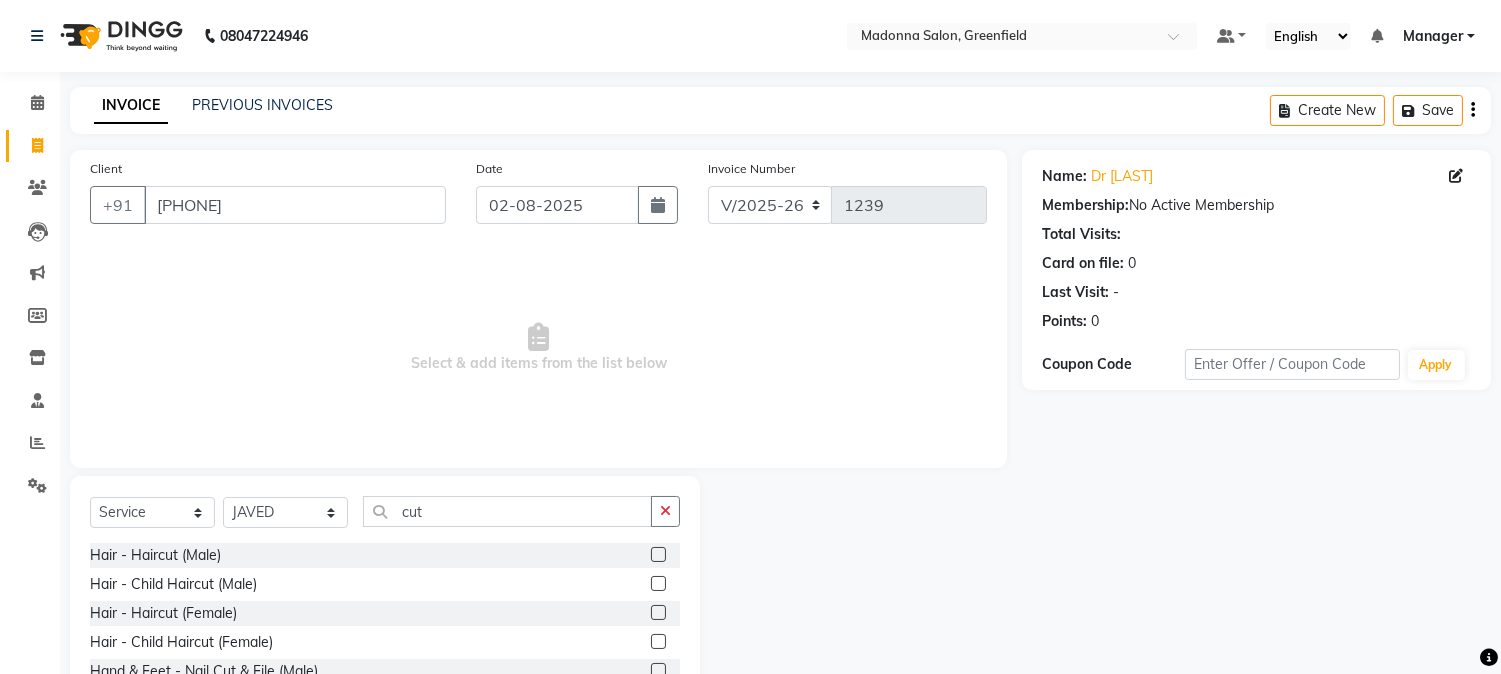 click 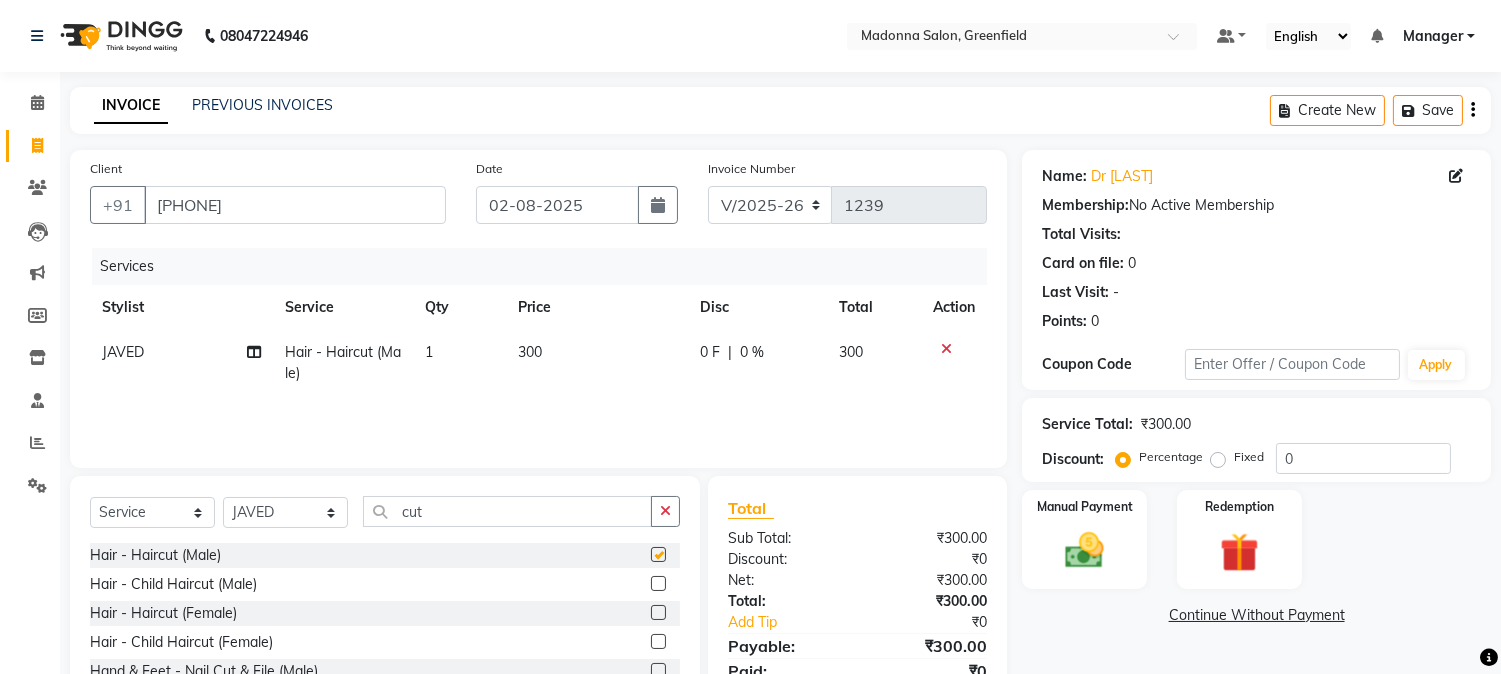 checkbox on "false" 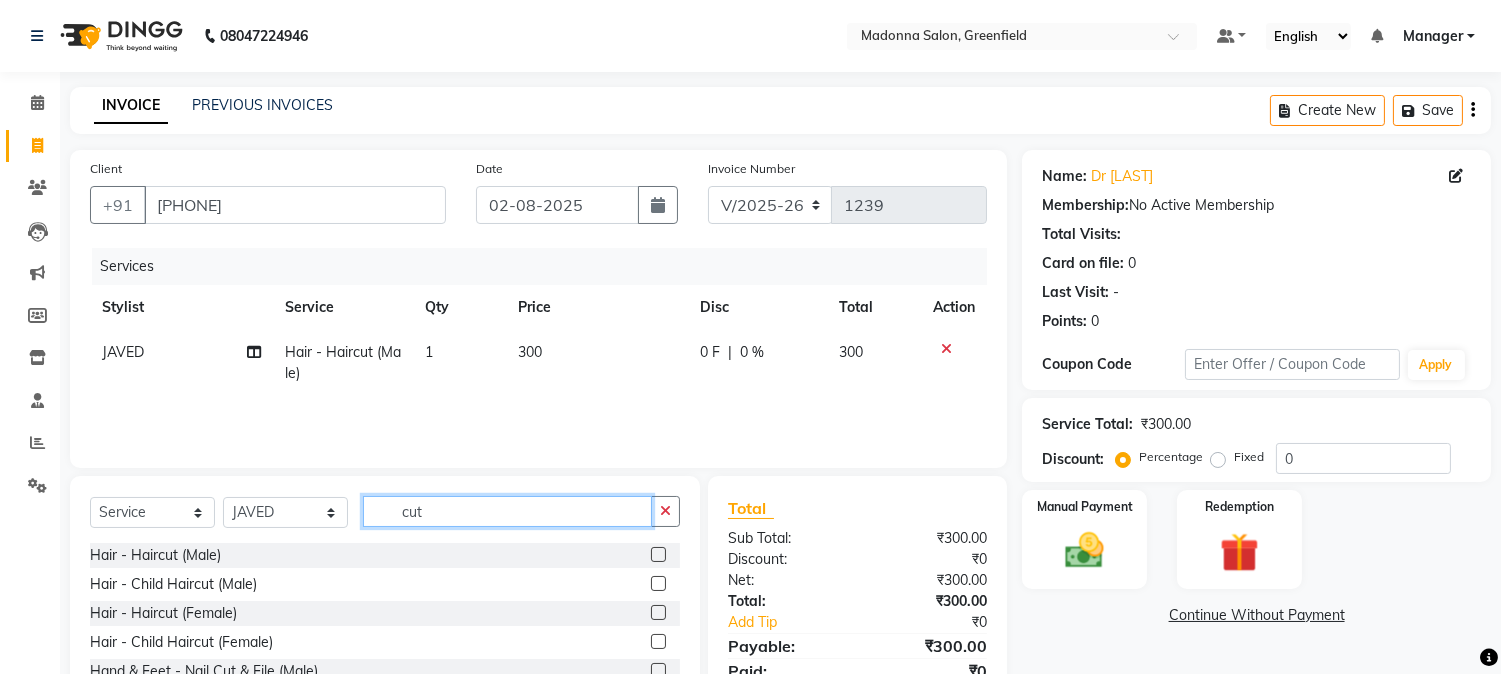 click on "cut" 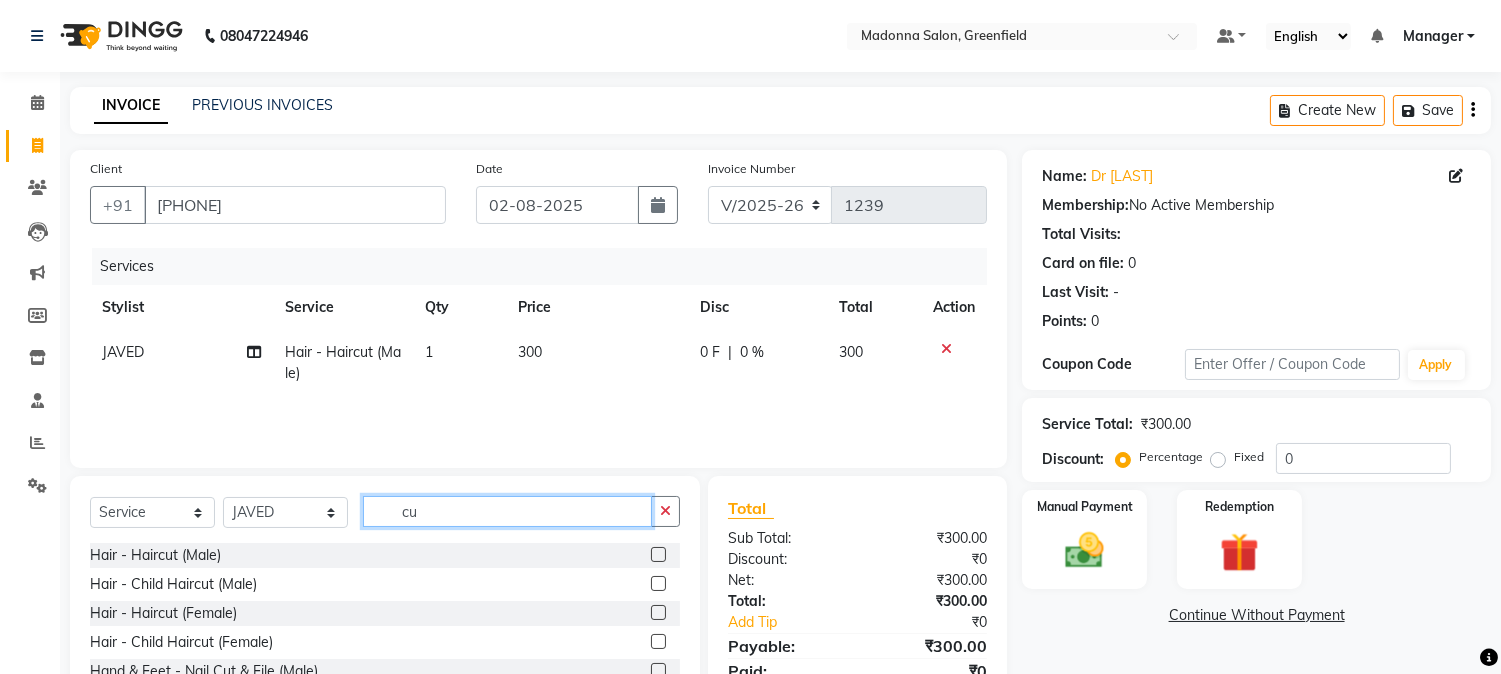 type on "c" 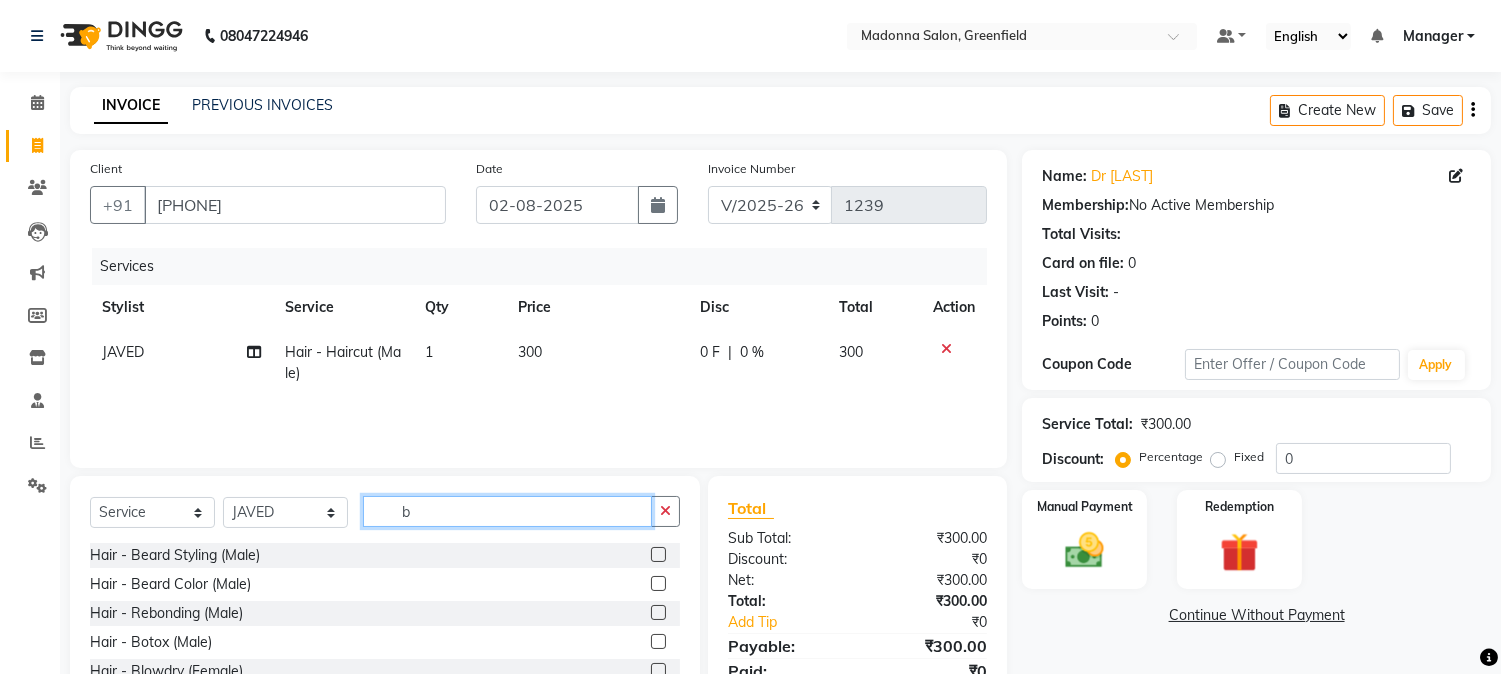 type on "b" 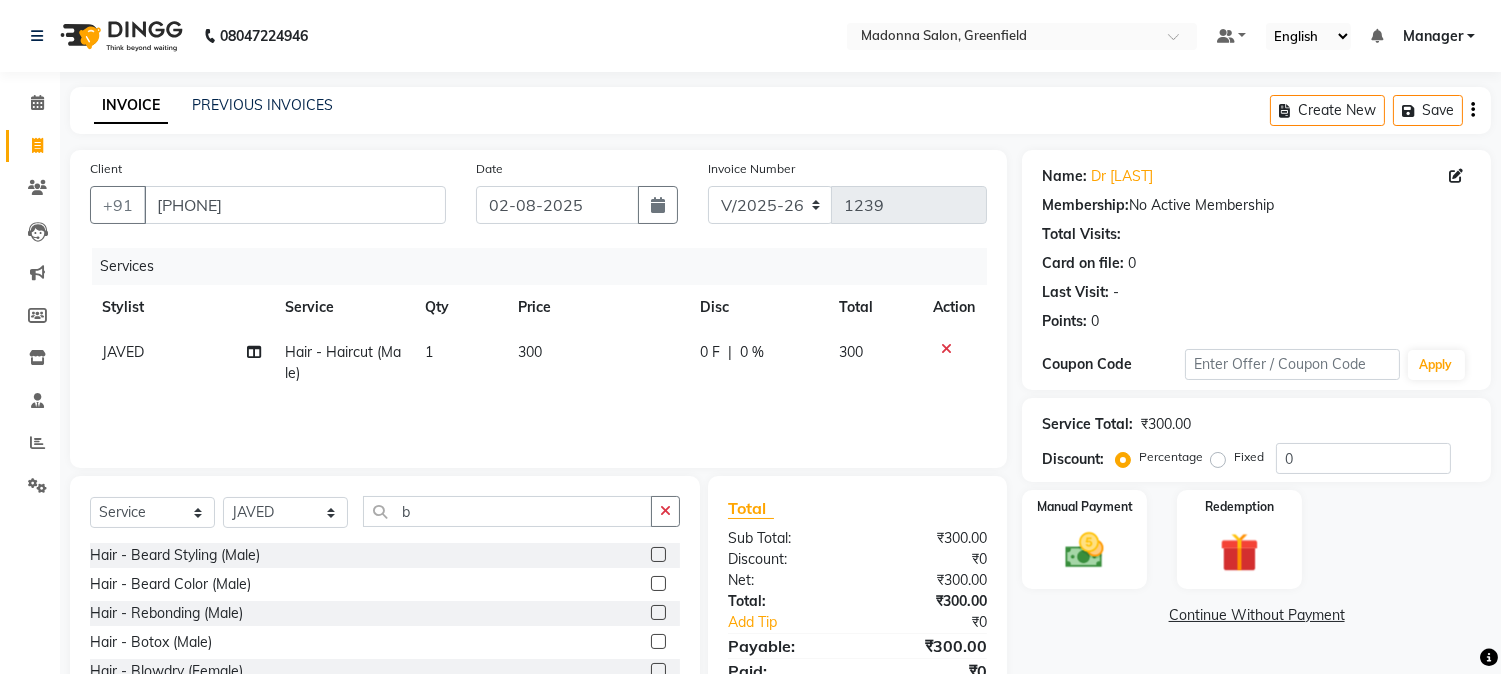 click 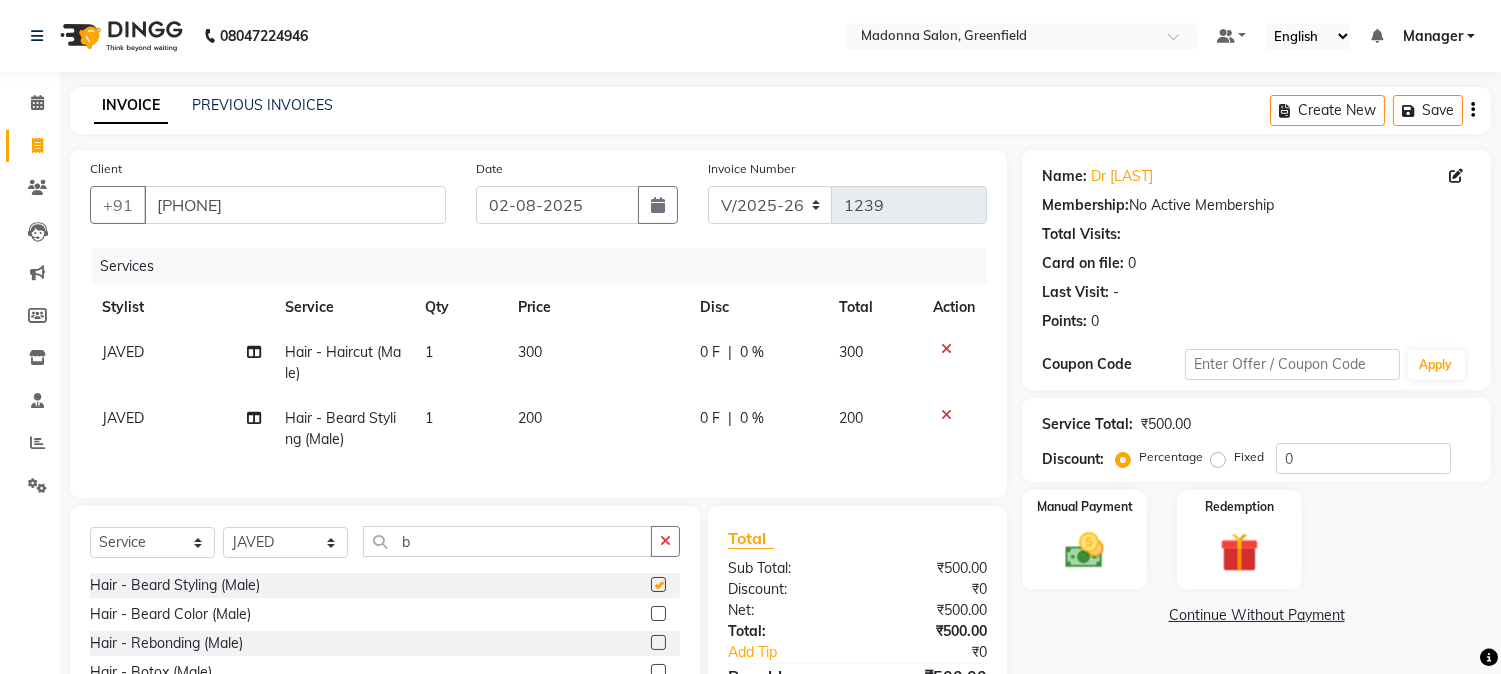 checkbox on "false" 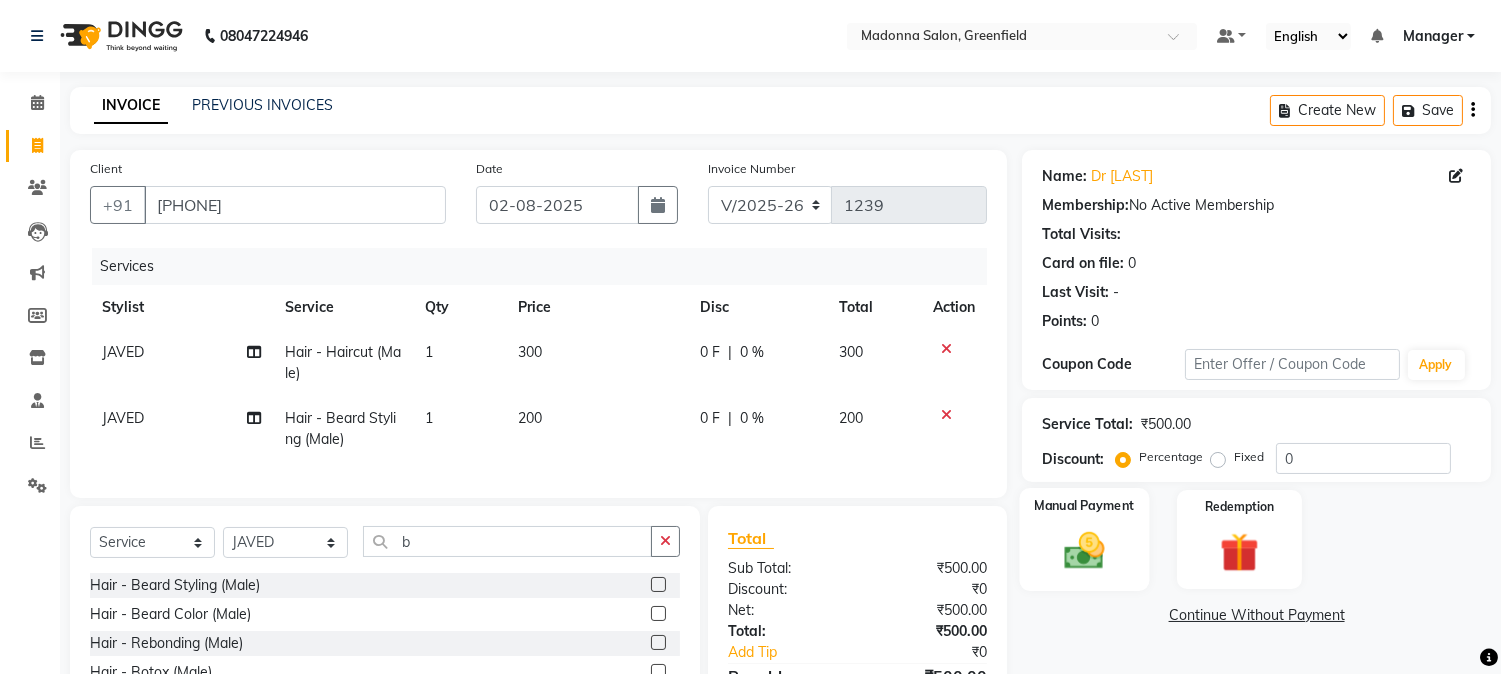click 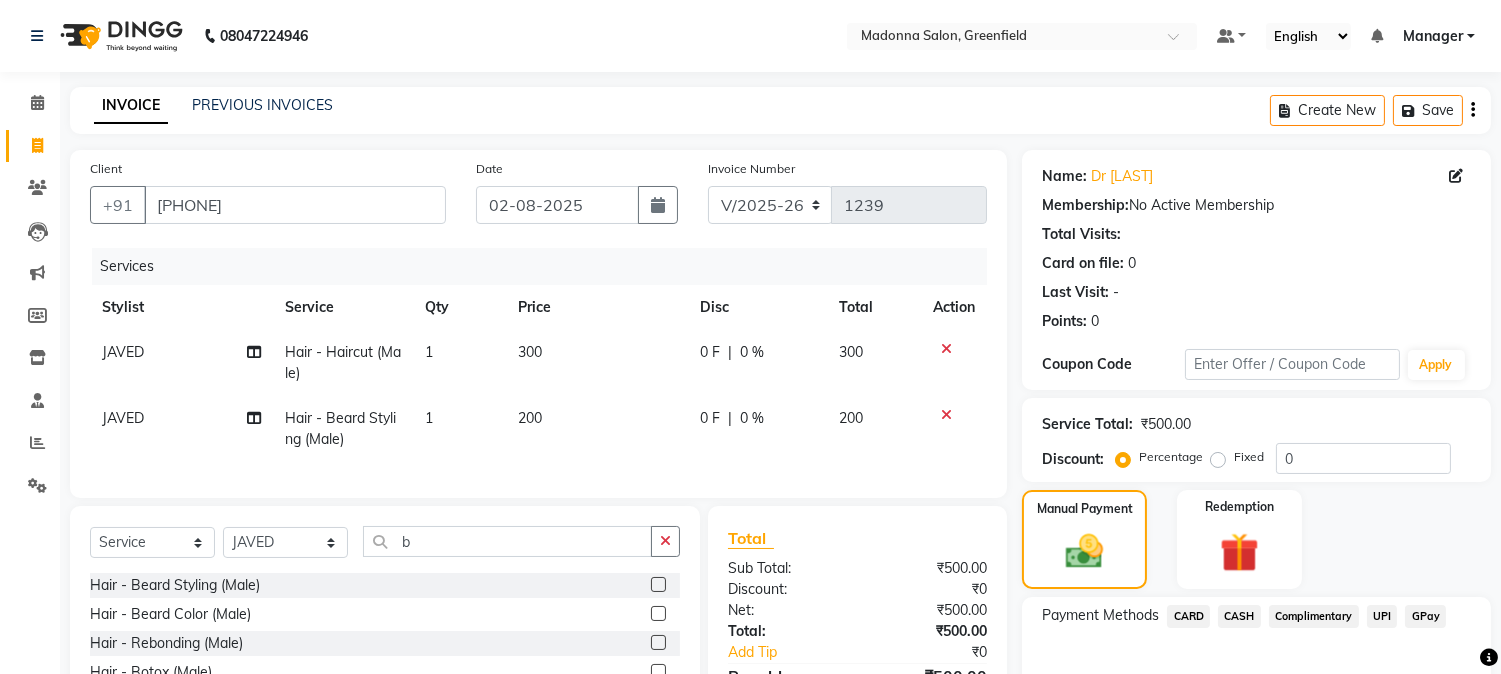 click on "CASH" 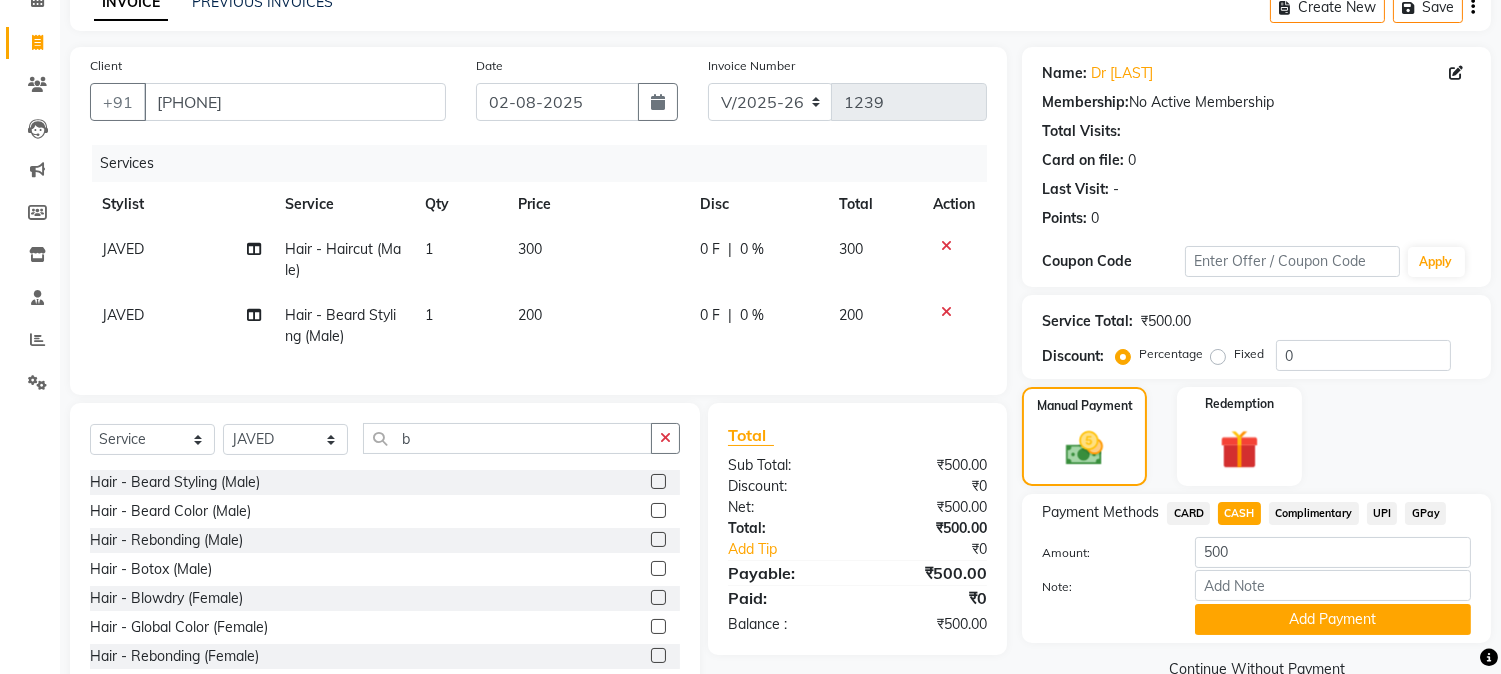 scroll, scrollTop: 173, scrollLeft: 0, axis: vertical 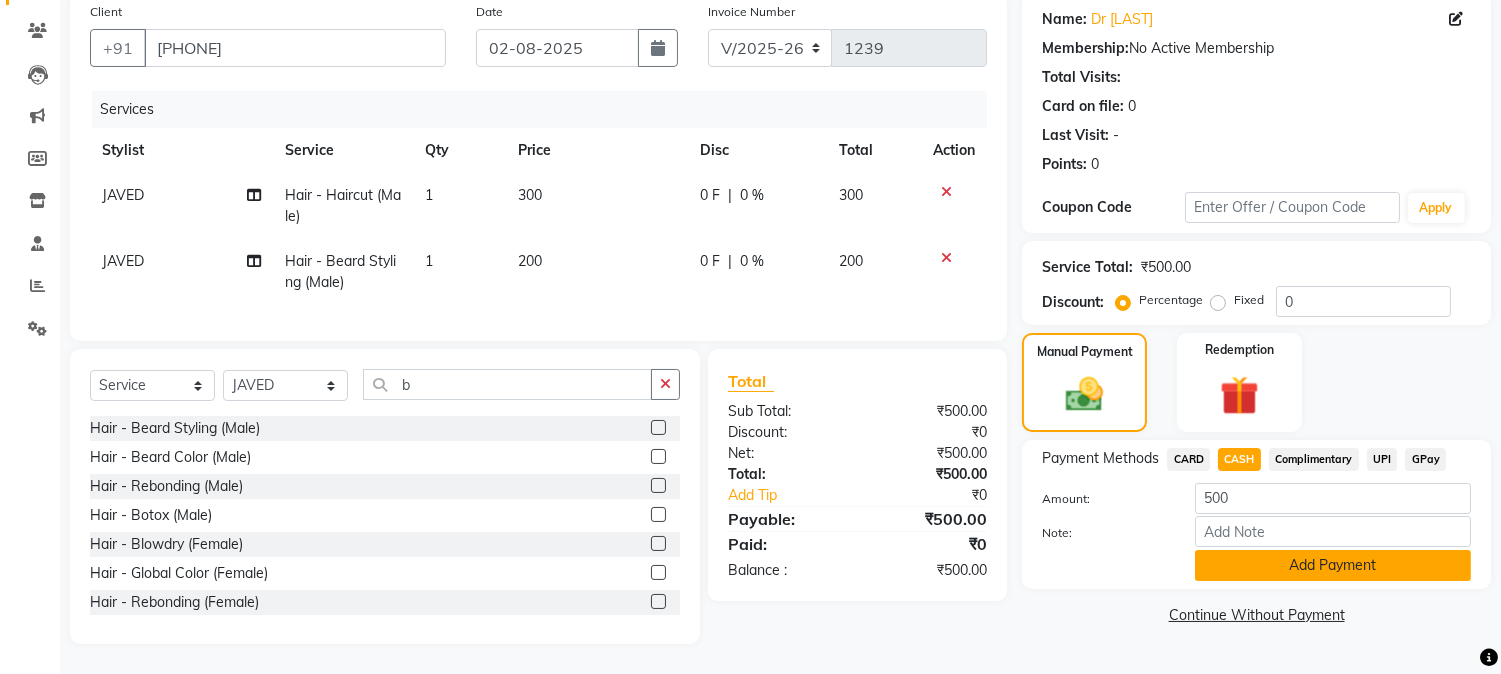 click on "Add Payment" 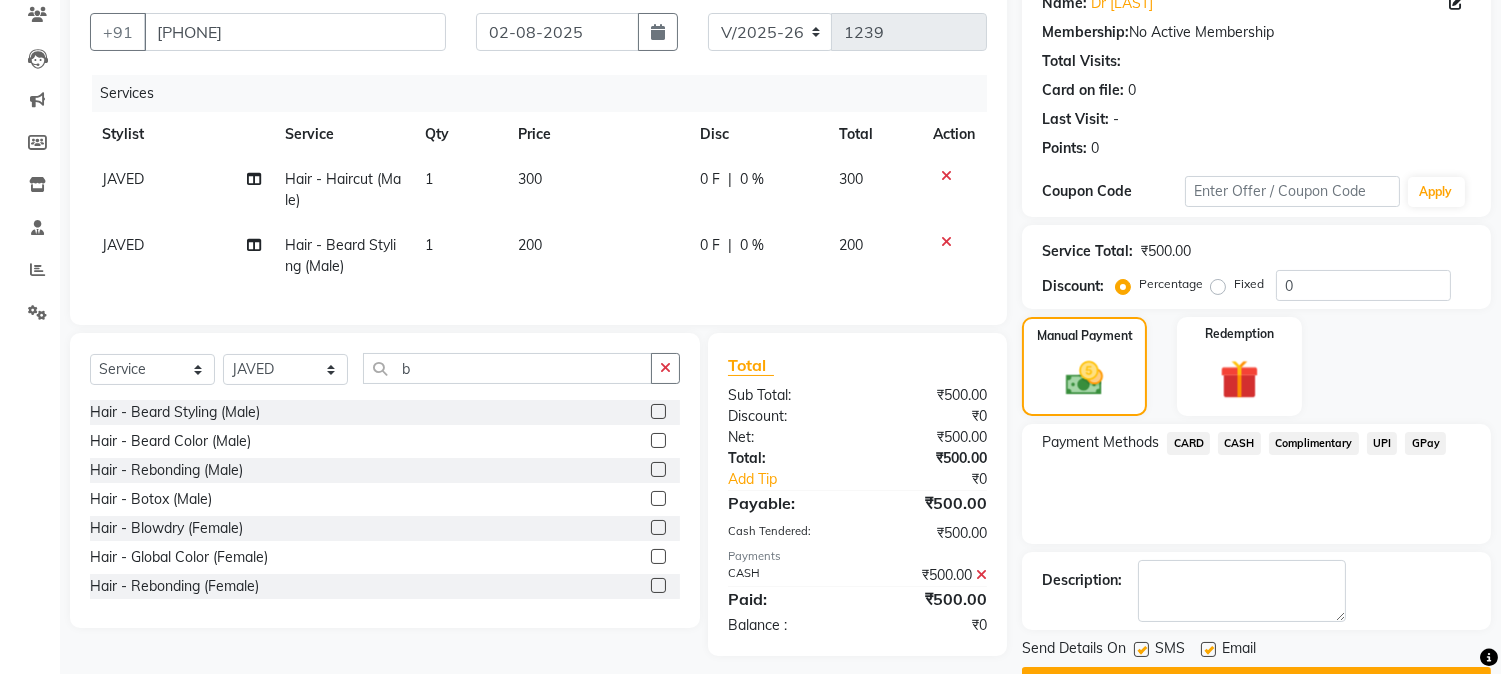 scroll, scrollTop: 225, scrollLeft: 0, axis: vertical 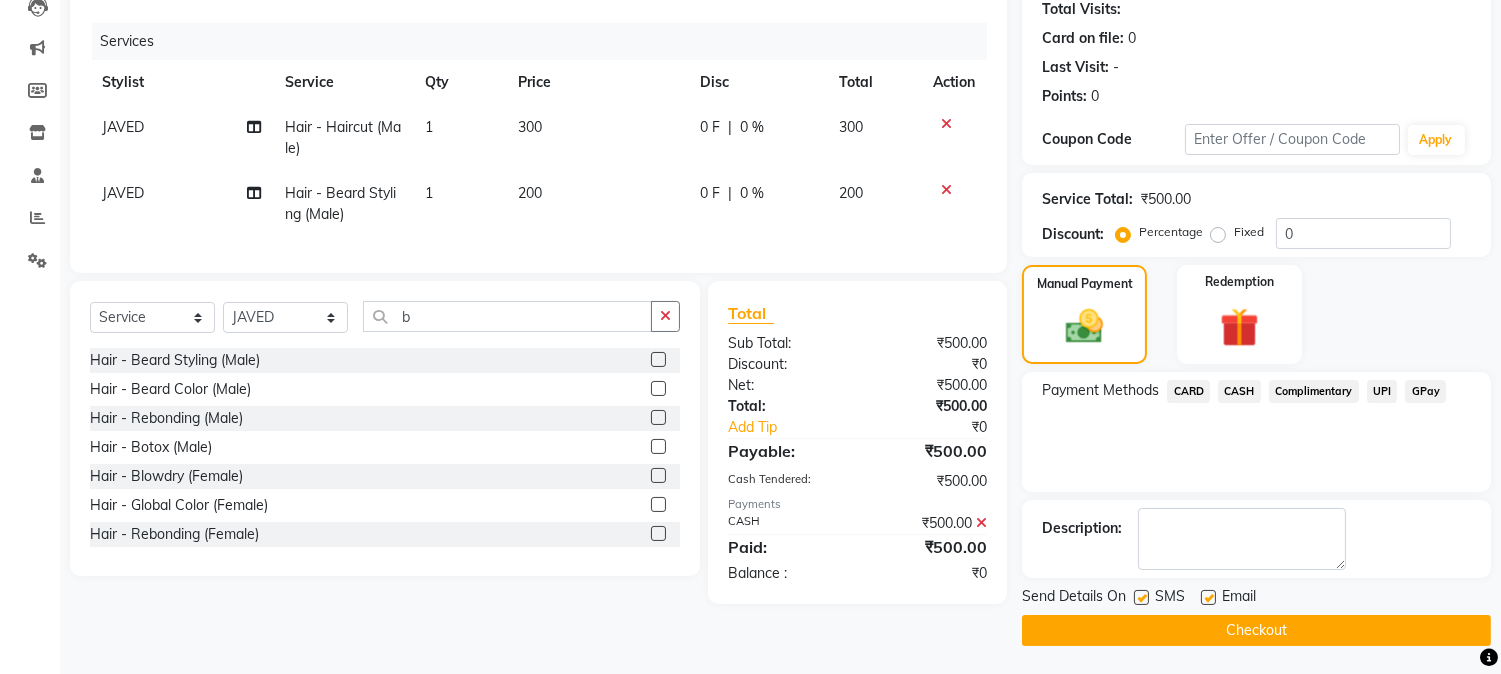 click on "Checkout" 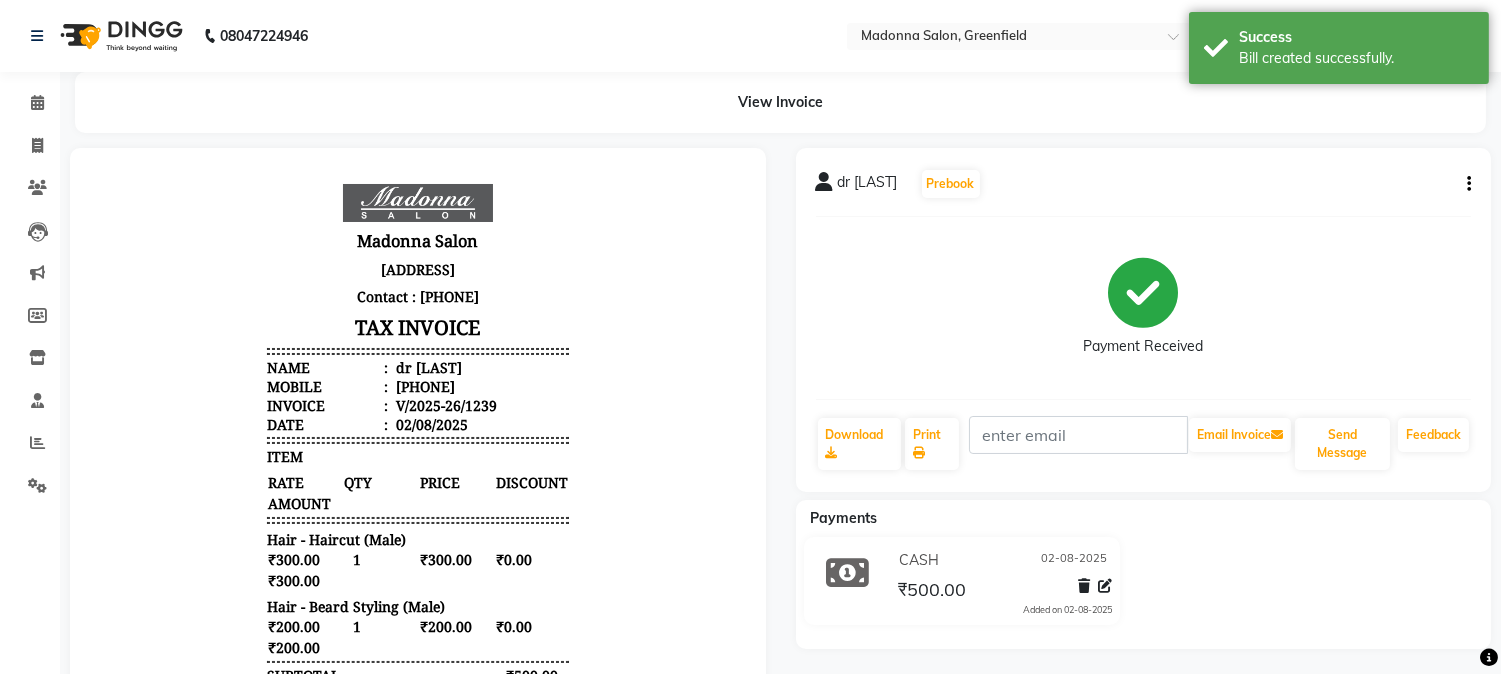 scroll, scrollTop: 0, scrollLeft: 0, axis: both 